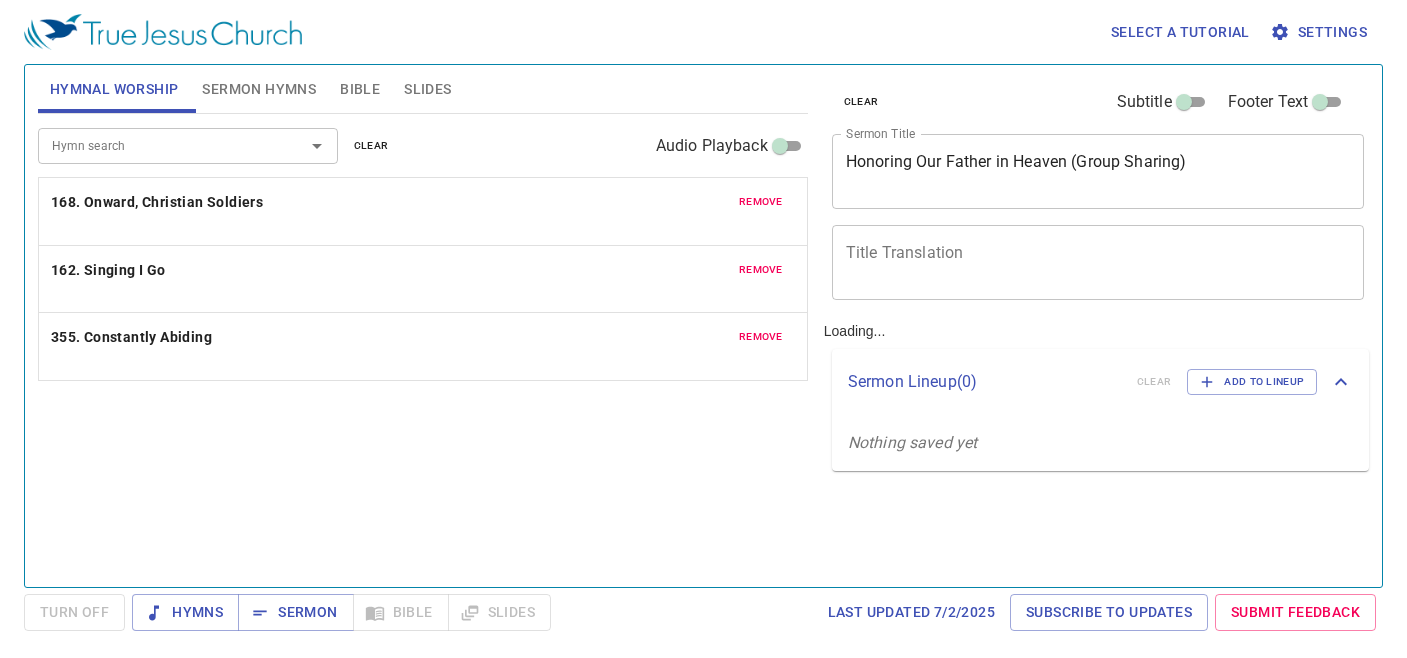 scroll, scrollTop: 0, scrollLeft: 0, axis: both 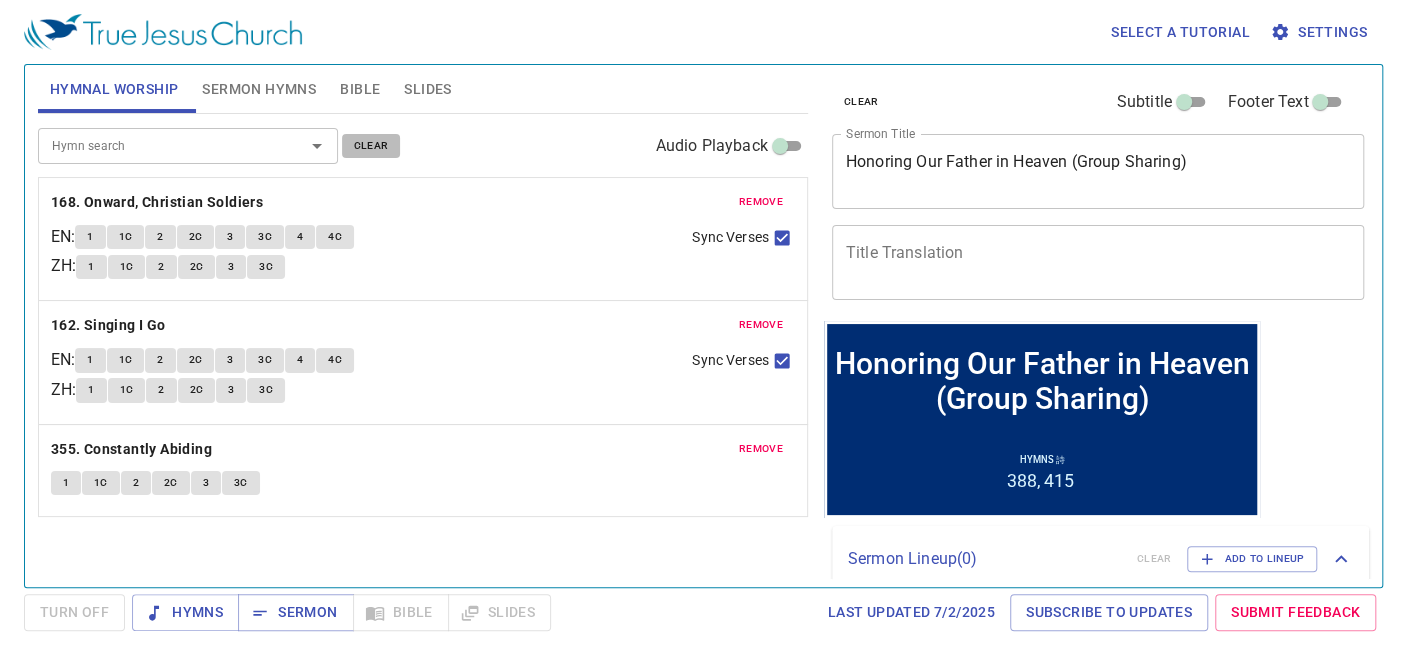 click on "clear" at bounding box center (371, 146) 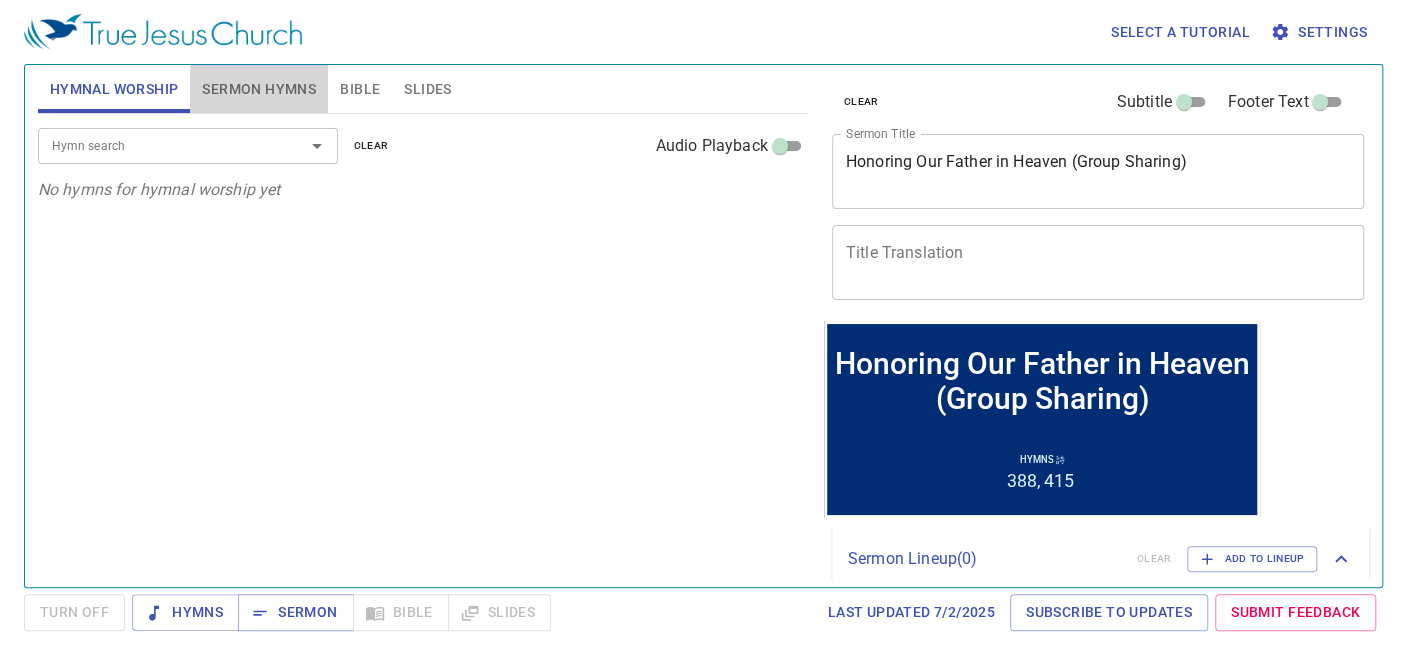 drag, startPoint x: 262, startPoint y: 80, endPoint x: 309, endPoint y: 130, distance: 68.622154 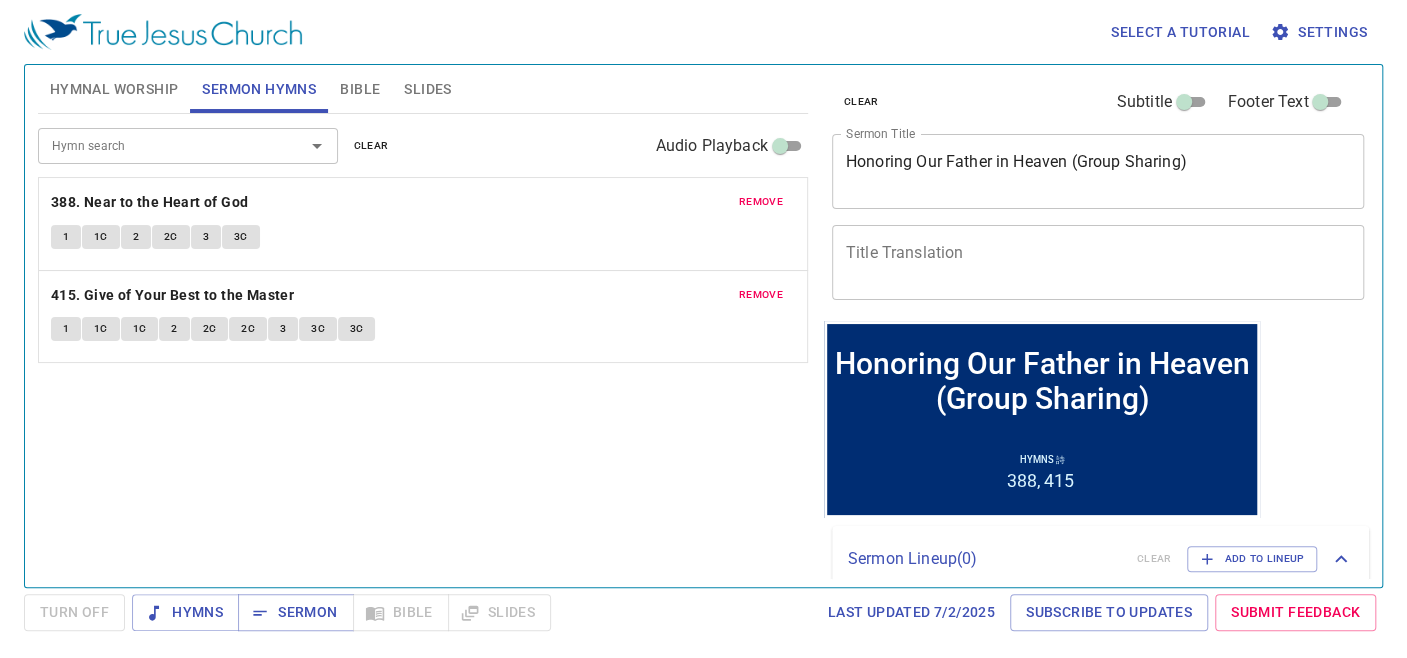 click on "clear" at bounding box center [371, 146] 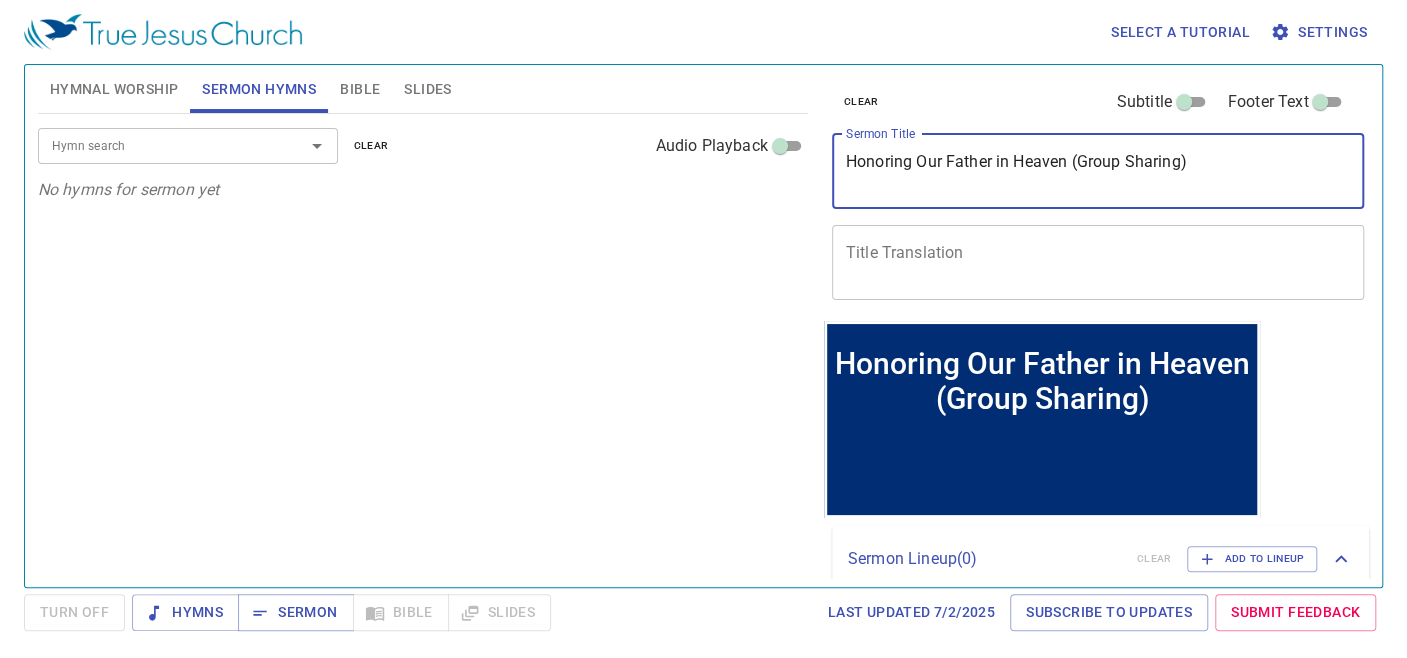 drag, startPoint x: 1262, startPoint y: 167, endPoint x: 782, endPoint y: 179, distance: 480.14996 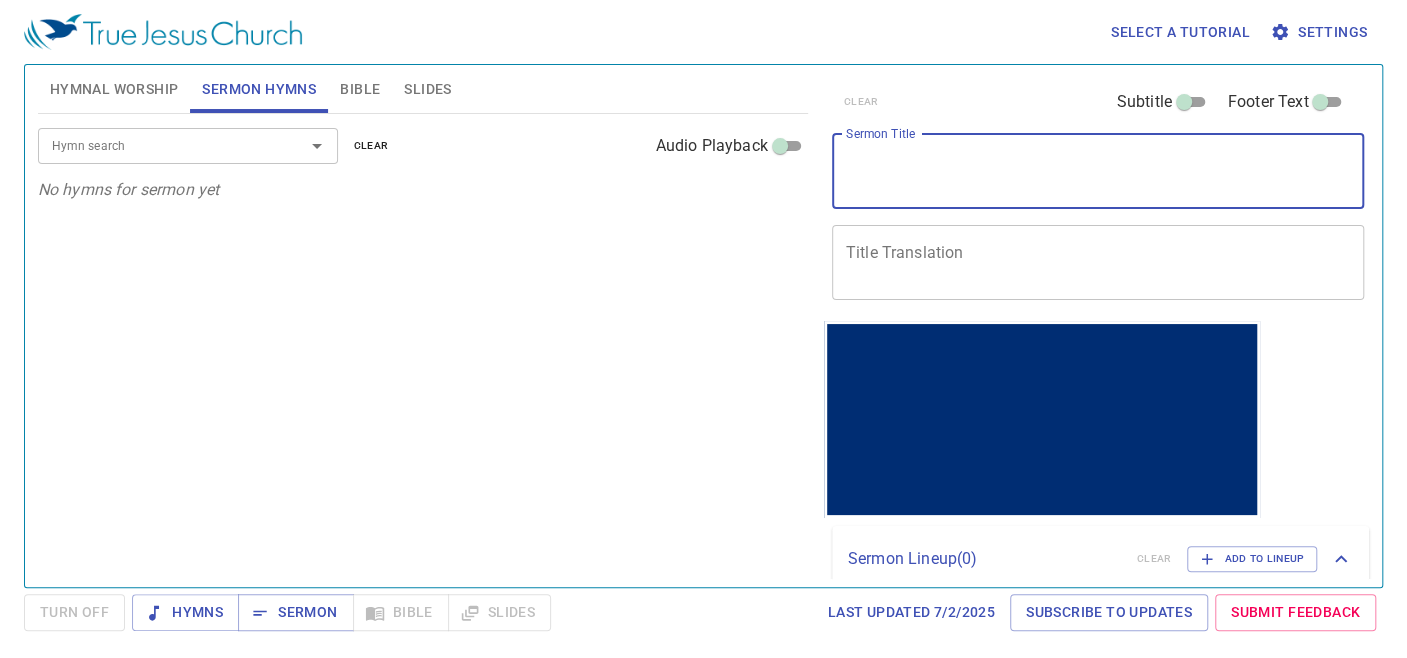 click on "Sermon Title" at bounding box center [1098, 171] 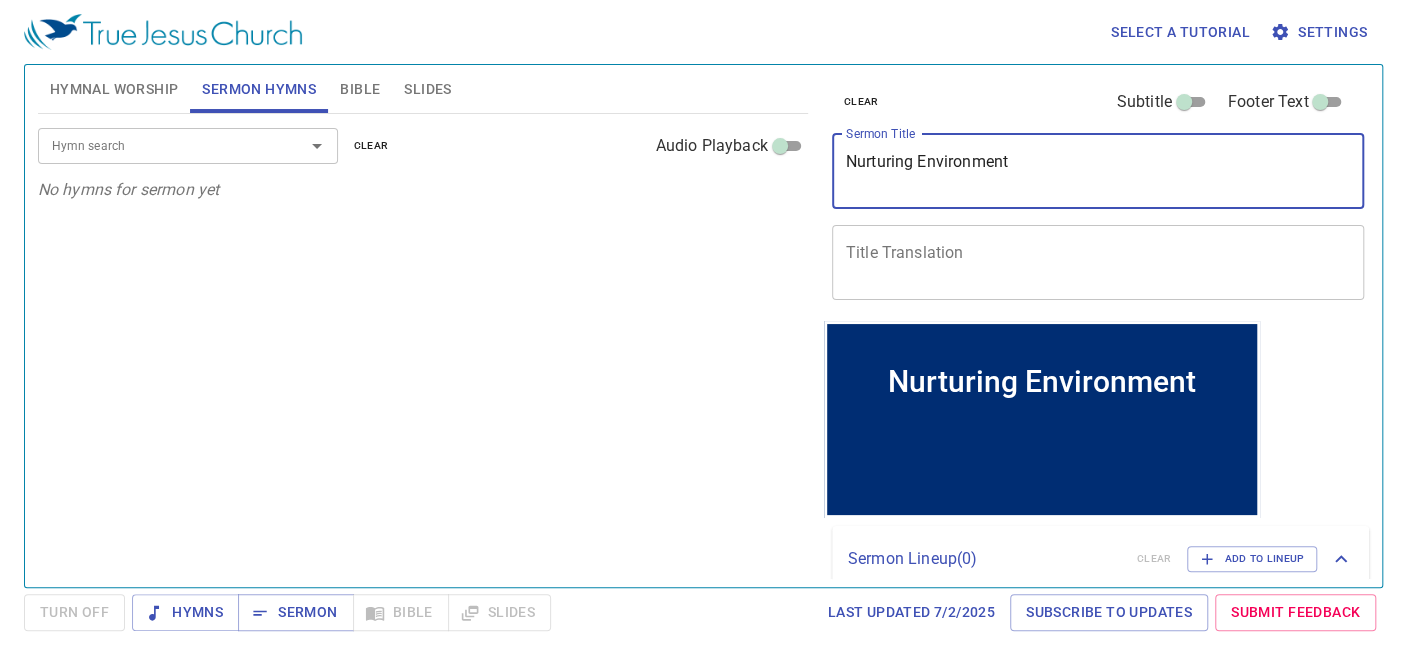 drag, startPoint x: 1093, startPoint y: 170, endPoint x: 596, endPoint y: 119, distance: 499.60983 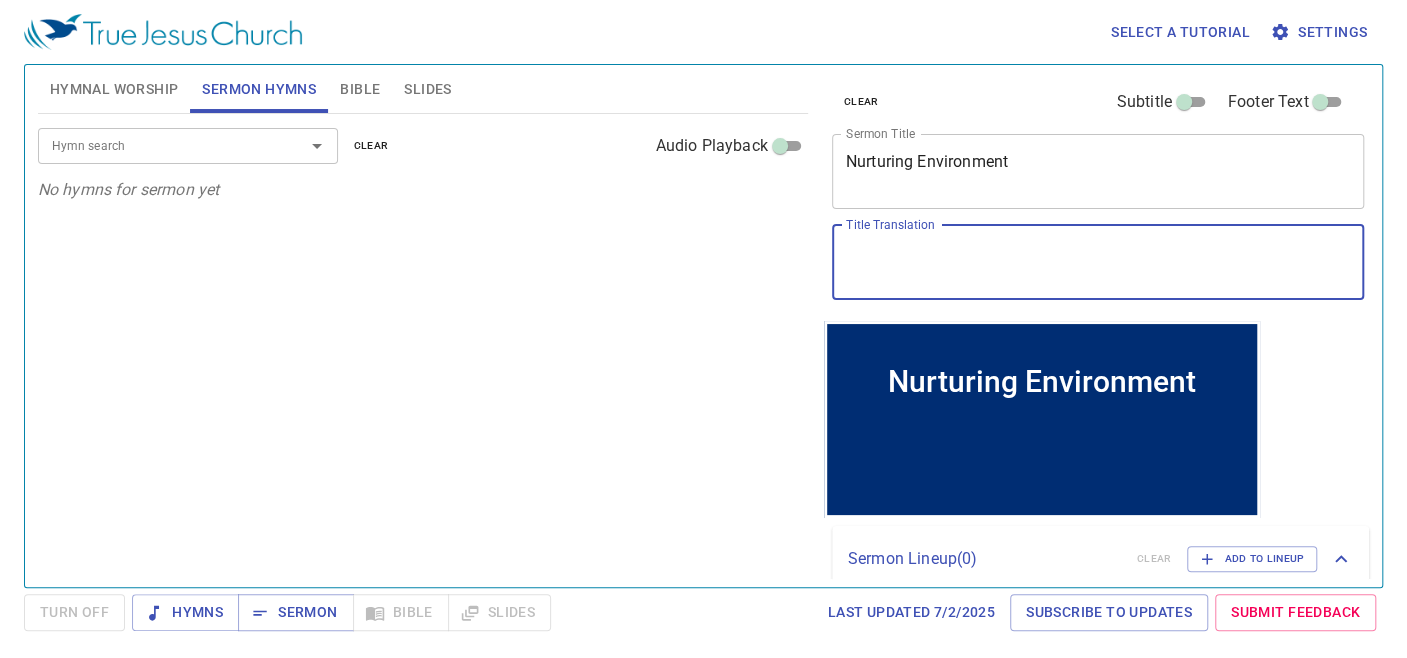 paste on "培育环境" 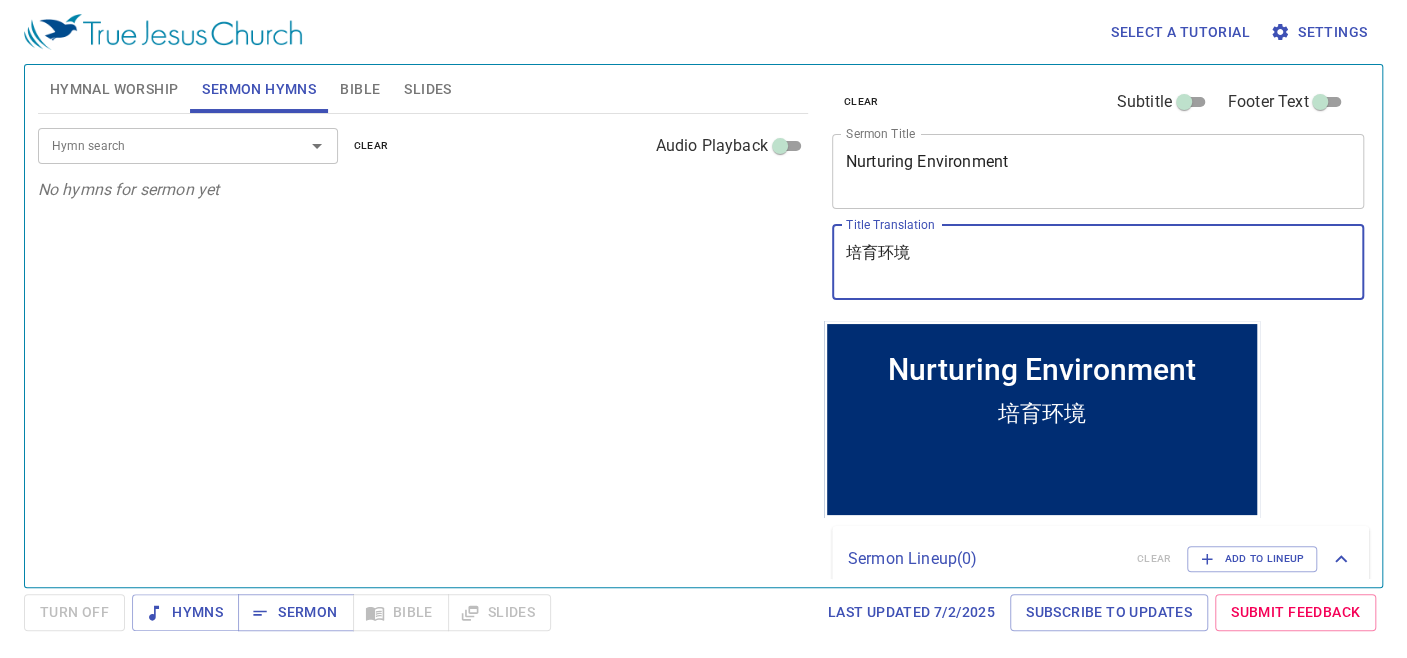 type on "培育环境" 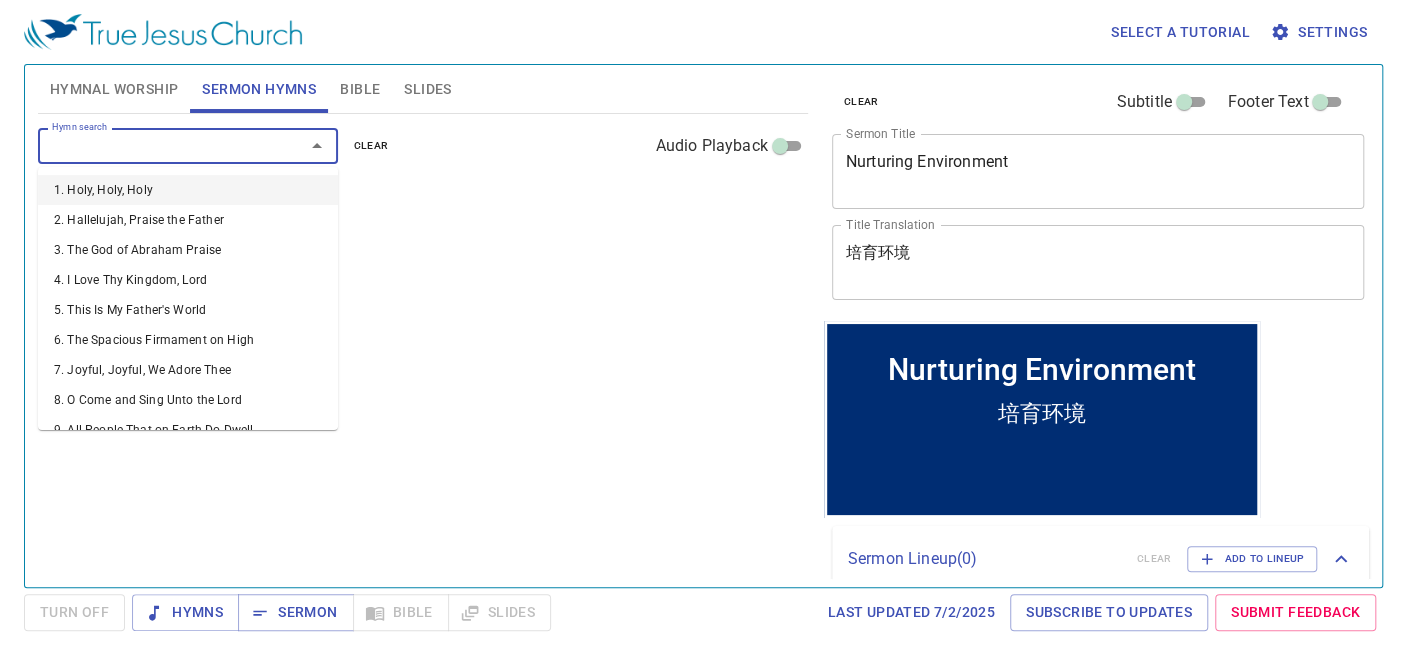 click on "Hymn search" at bounding box center (158, 145) 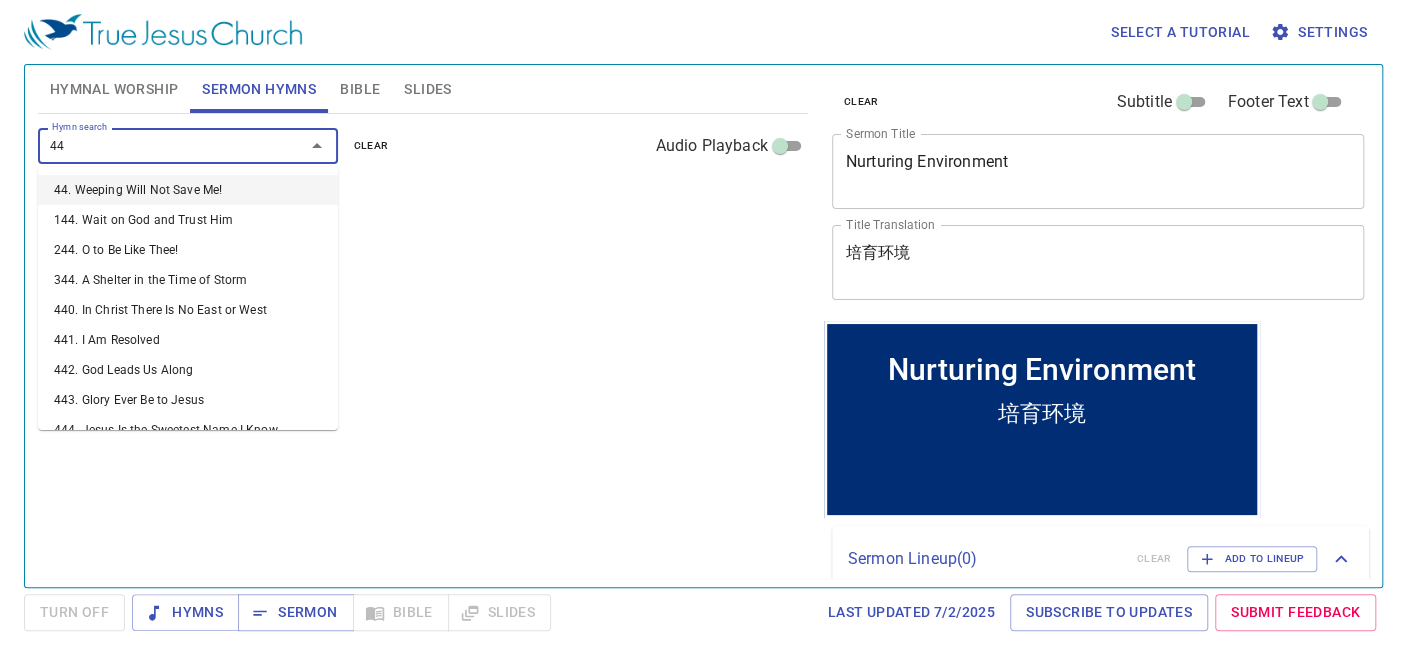 type on "440" 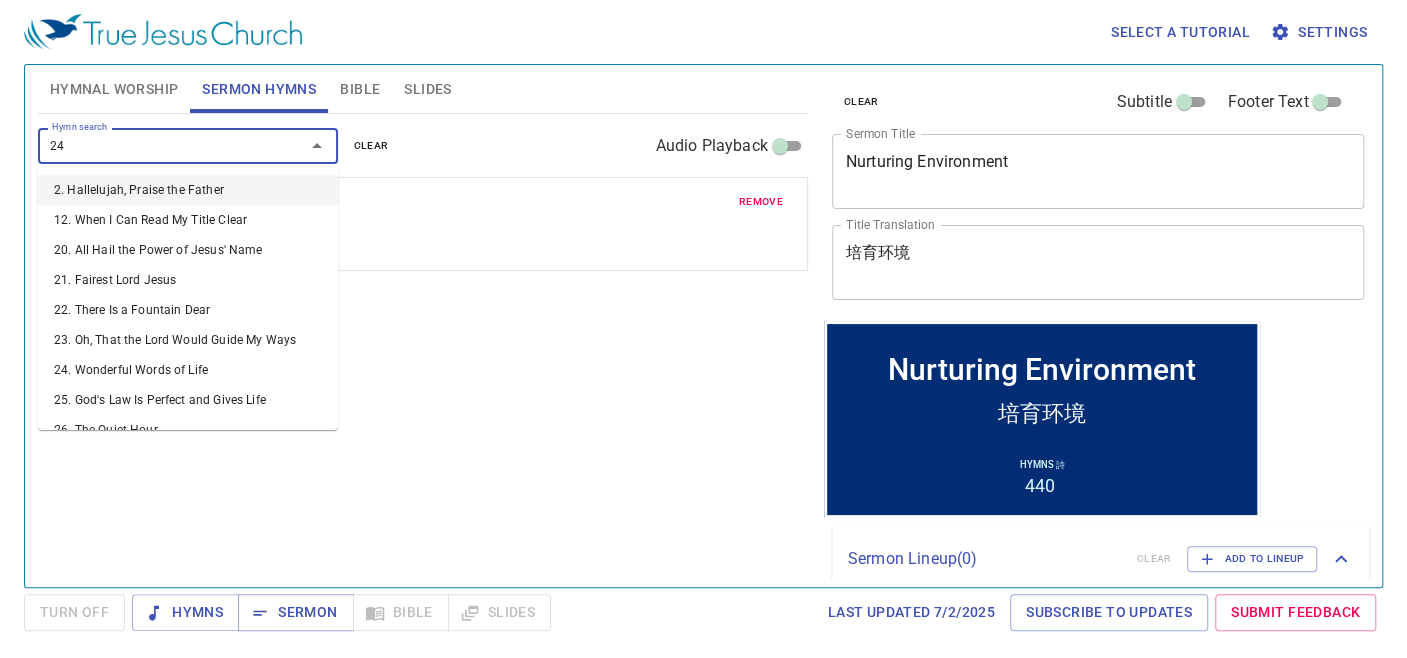 type on "240" 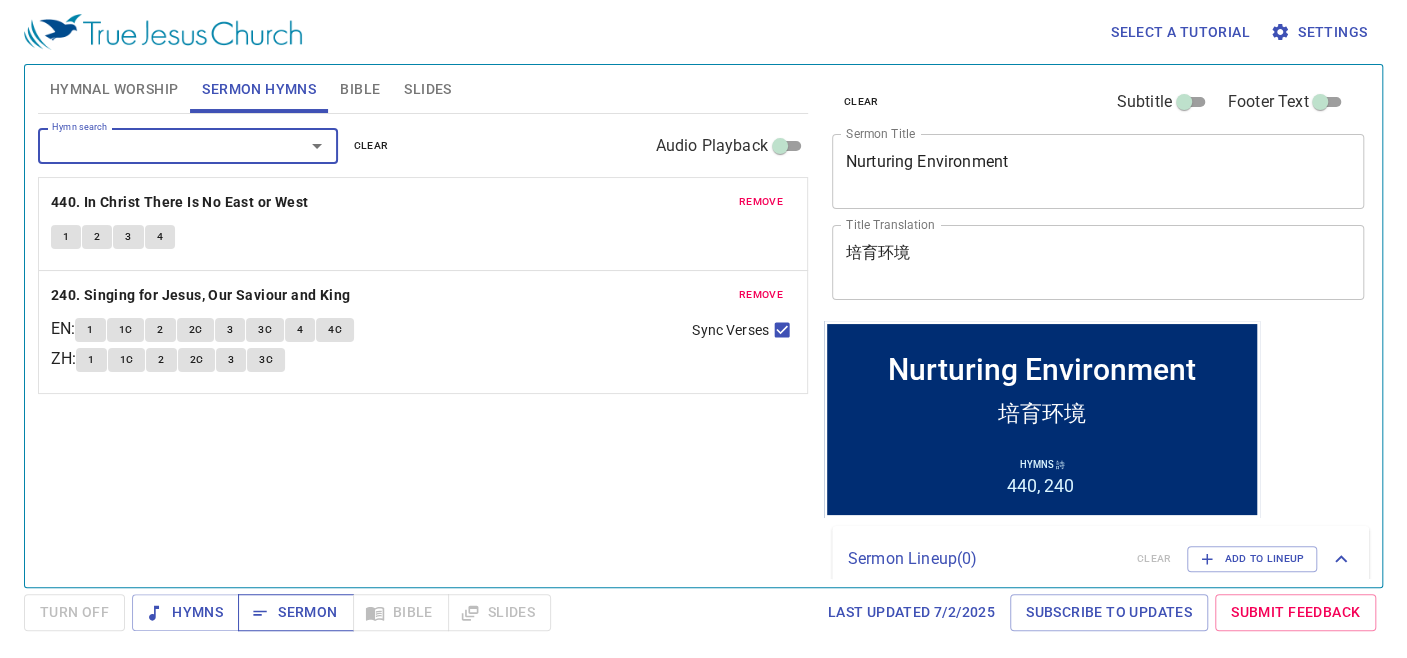 click on "Sermon" at bounding box center (295, 612) 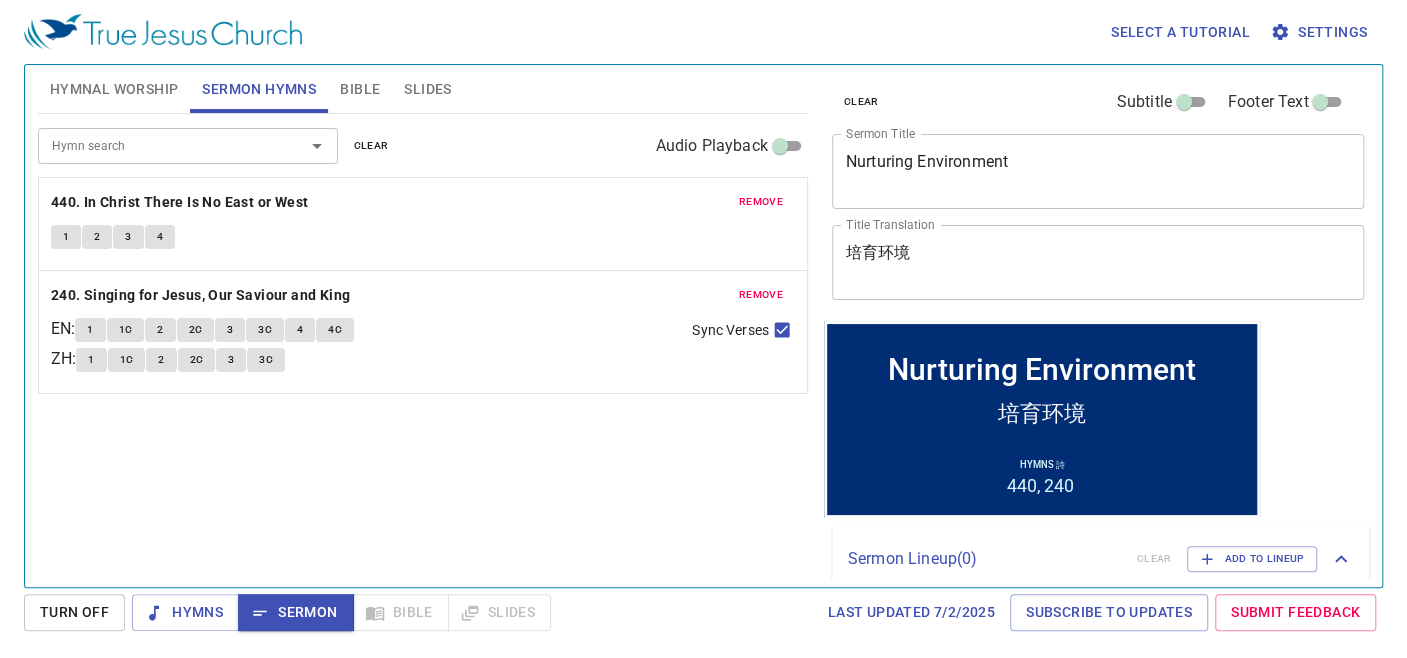 click on "remove" at bounding box center (761, 202) 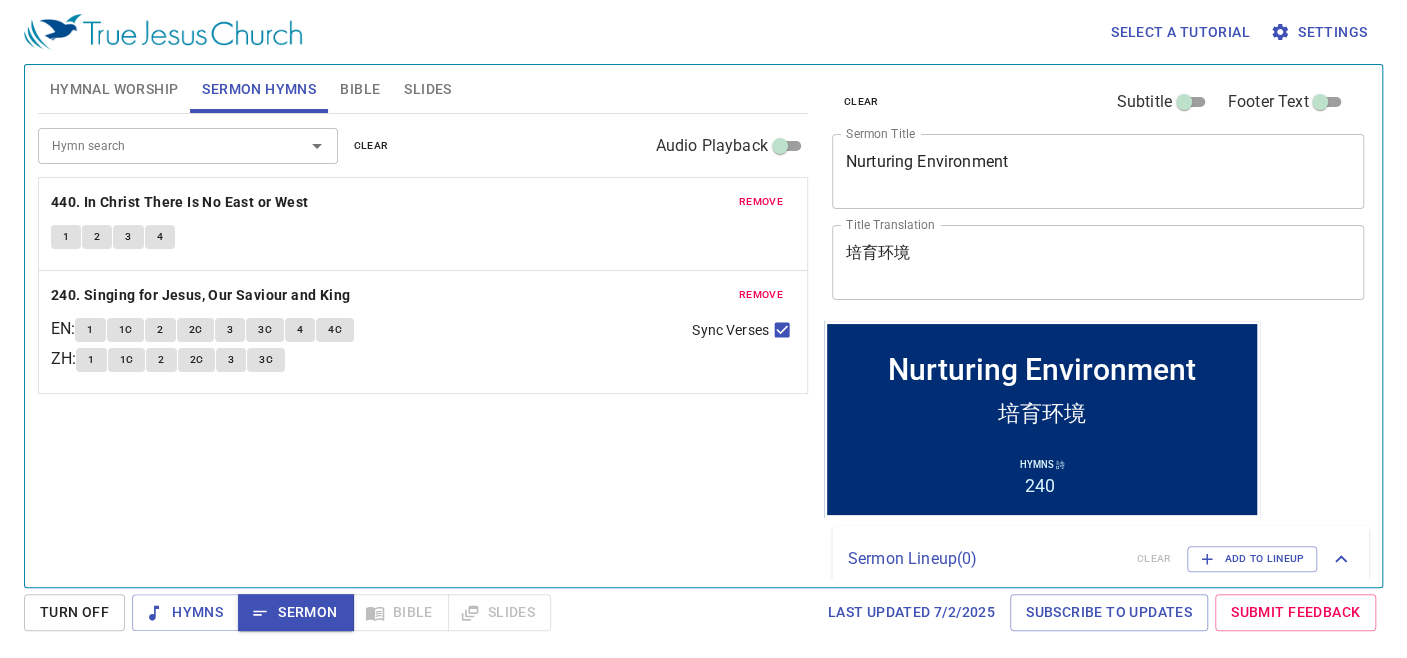 click on "remove" at bounding box center [761, 295] 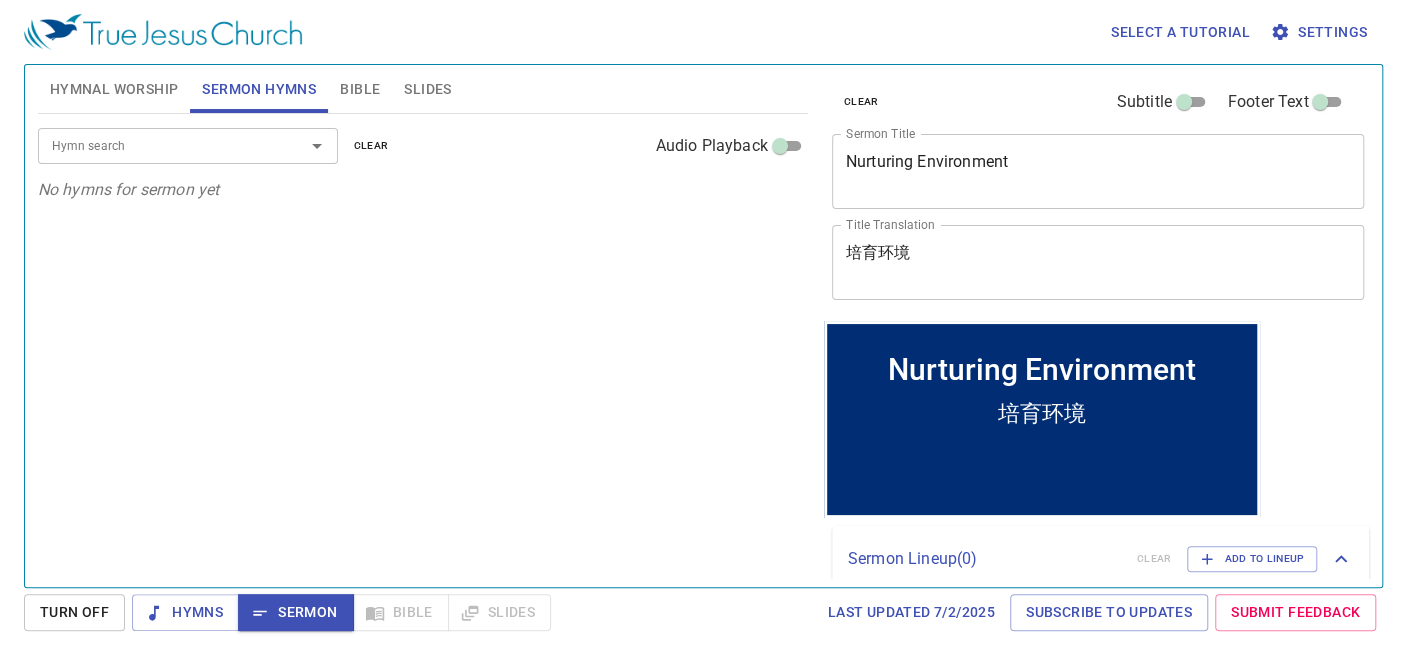 click on "Hymn search" at bounding box center [158, 145] 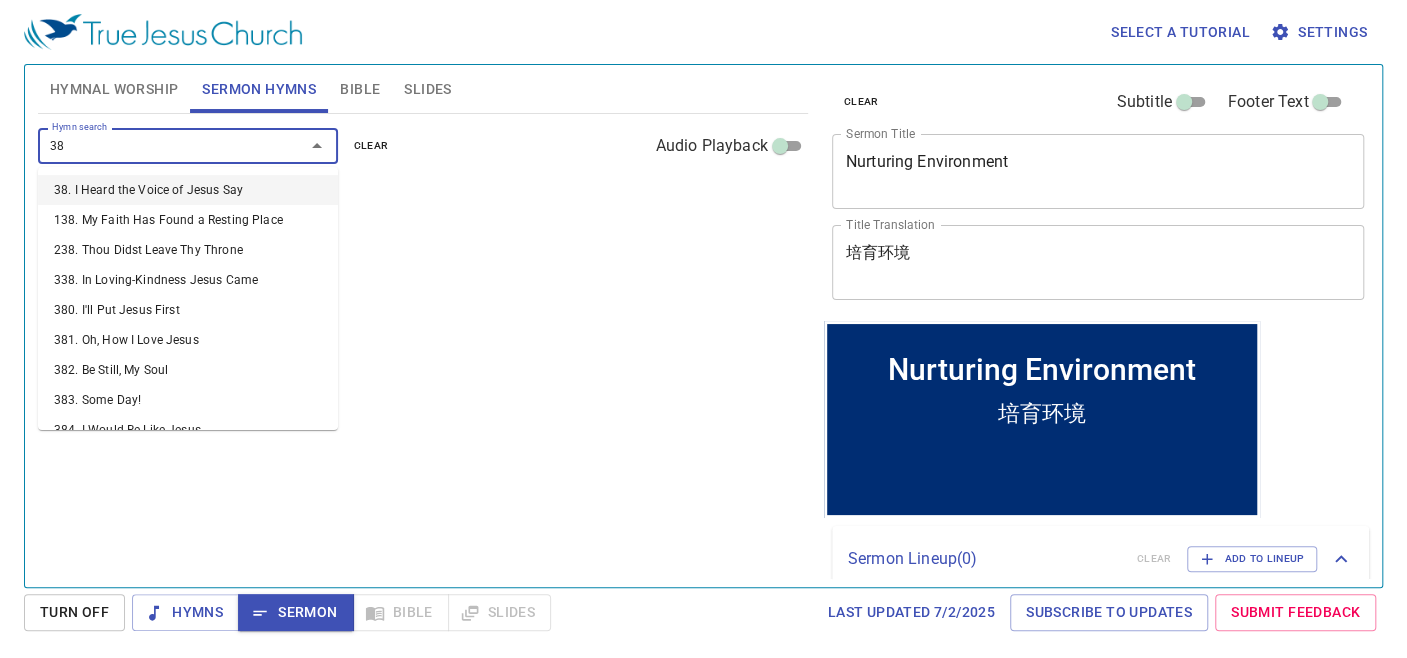type on "380" 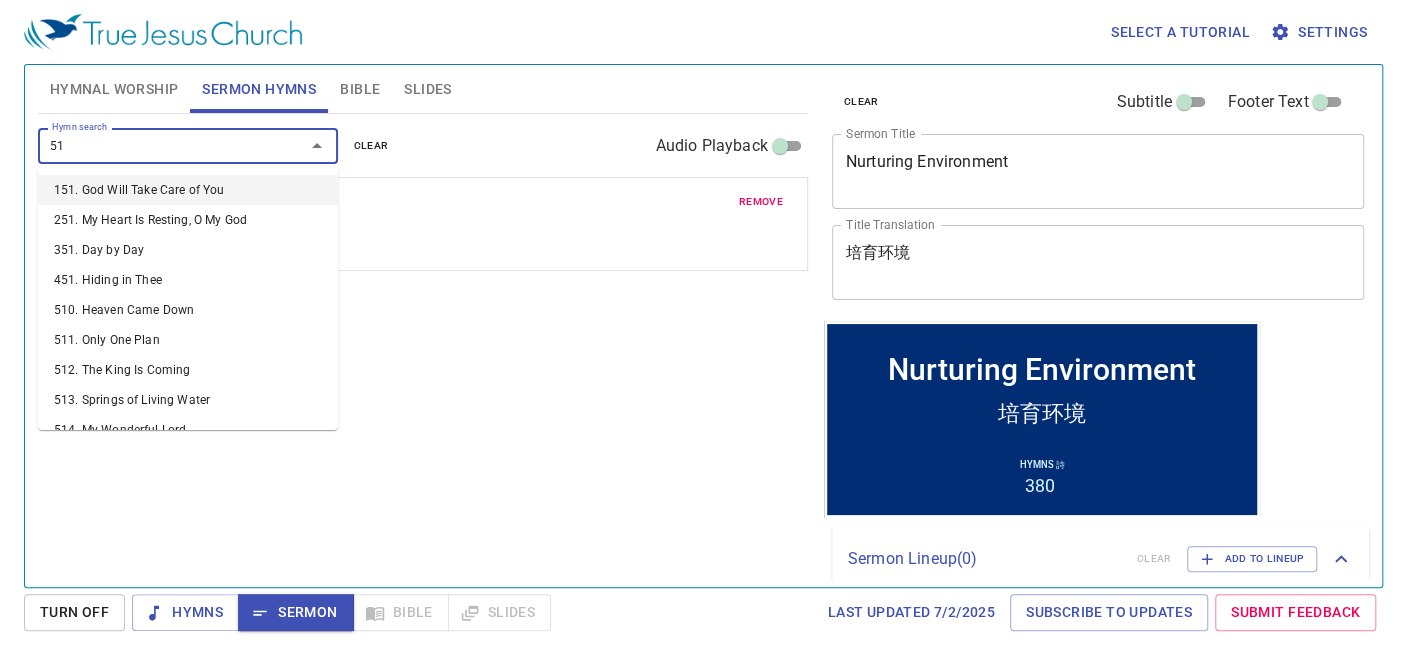 type on "516" 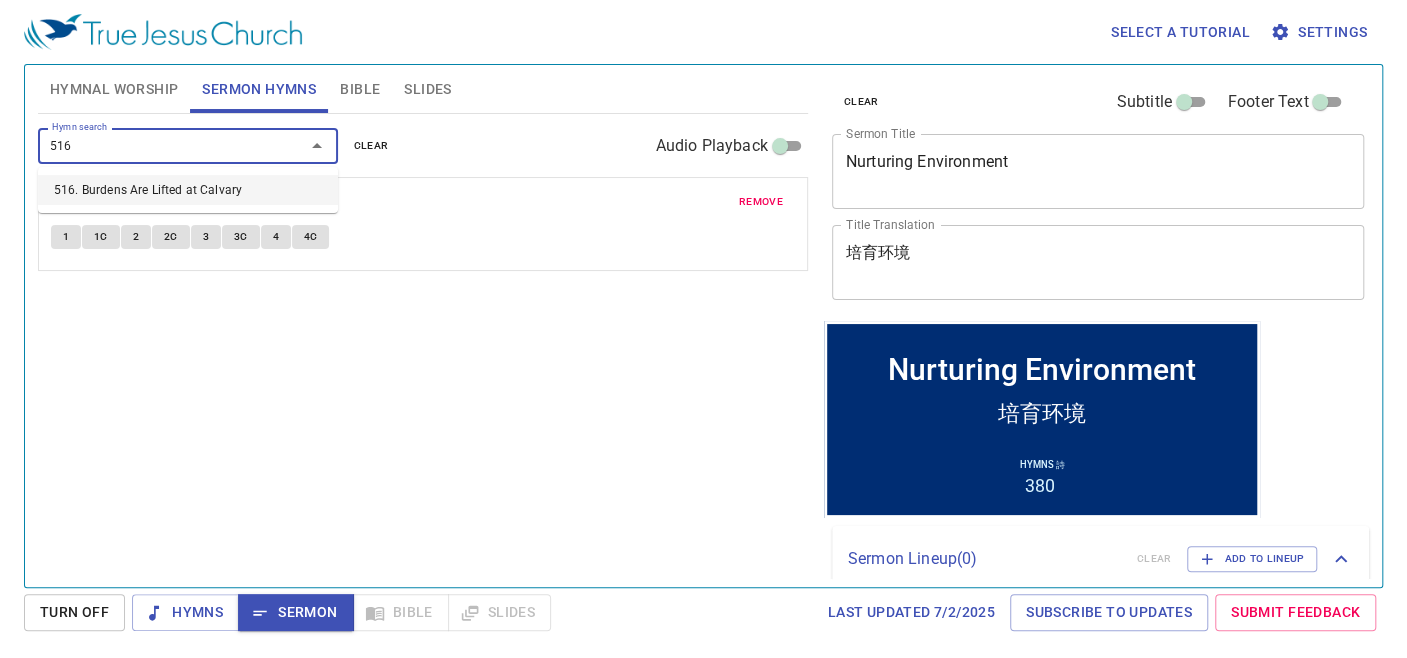 type 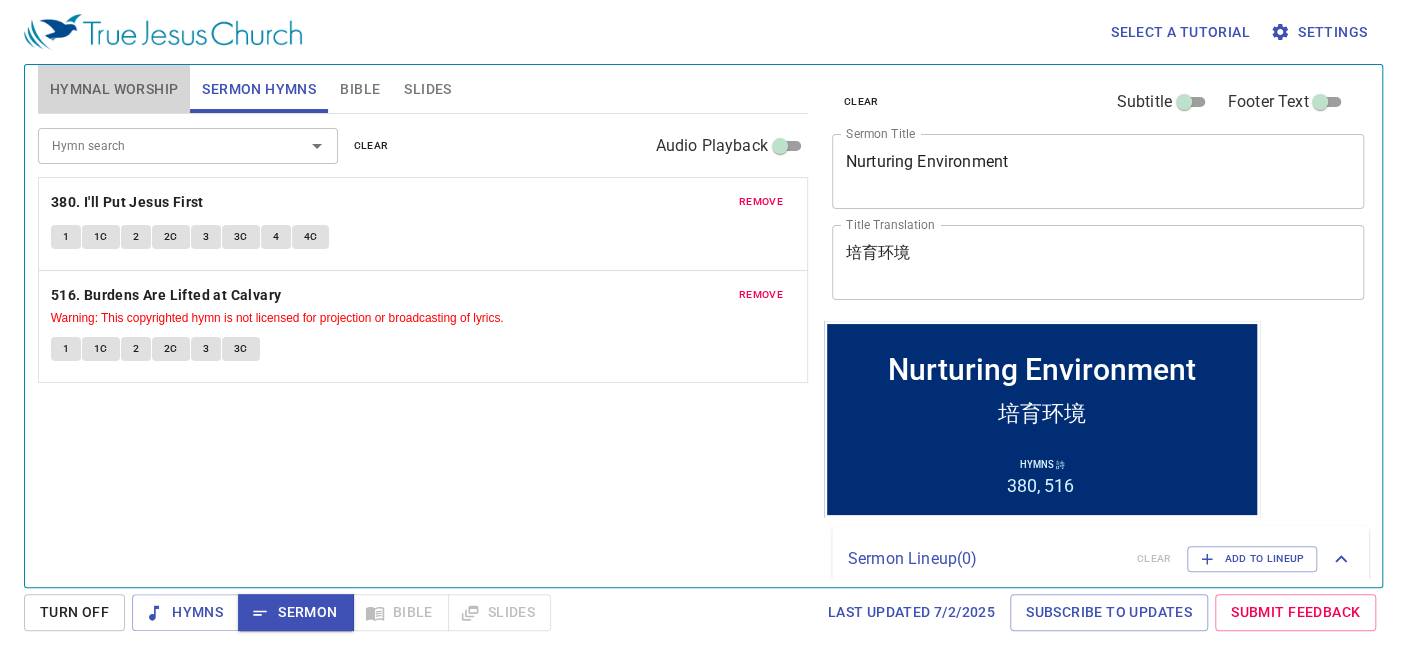 click on "Hymnal Worship" at bounding box center [114, 89] 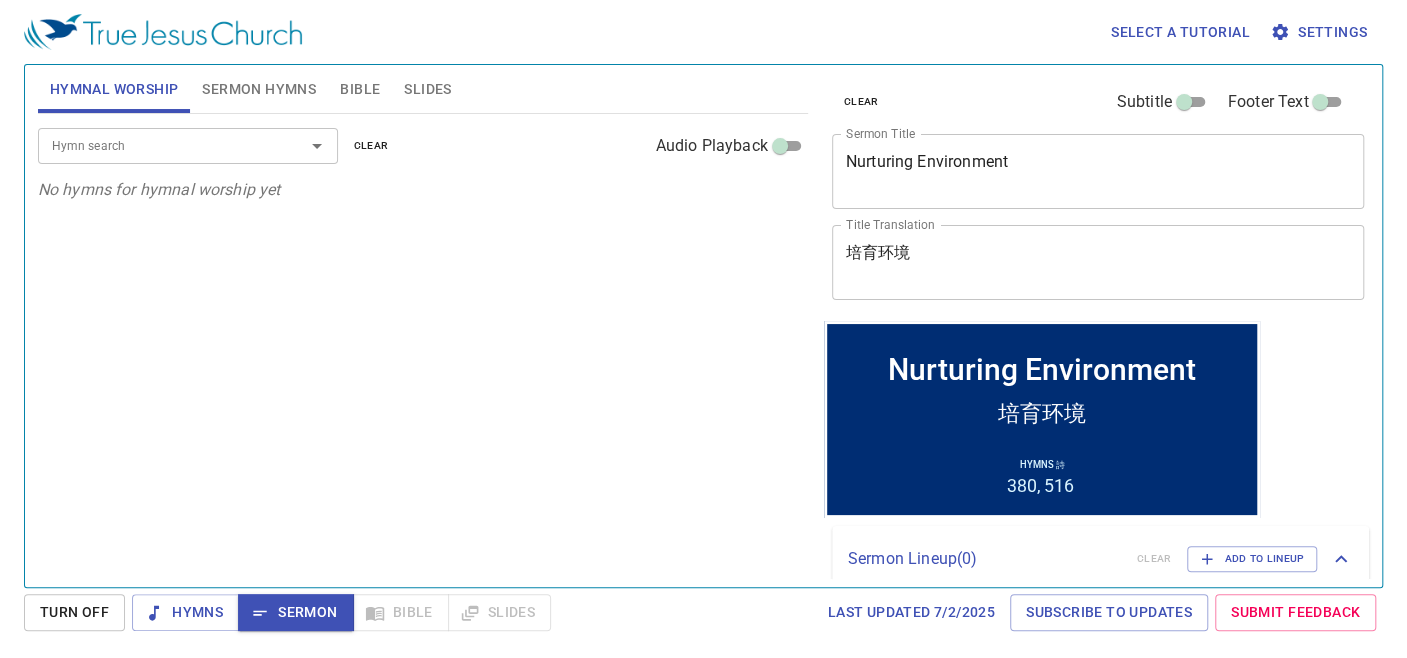 click on "Hymn search" at bounding box center [158, 145] 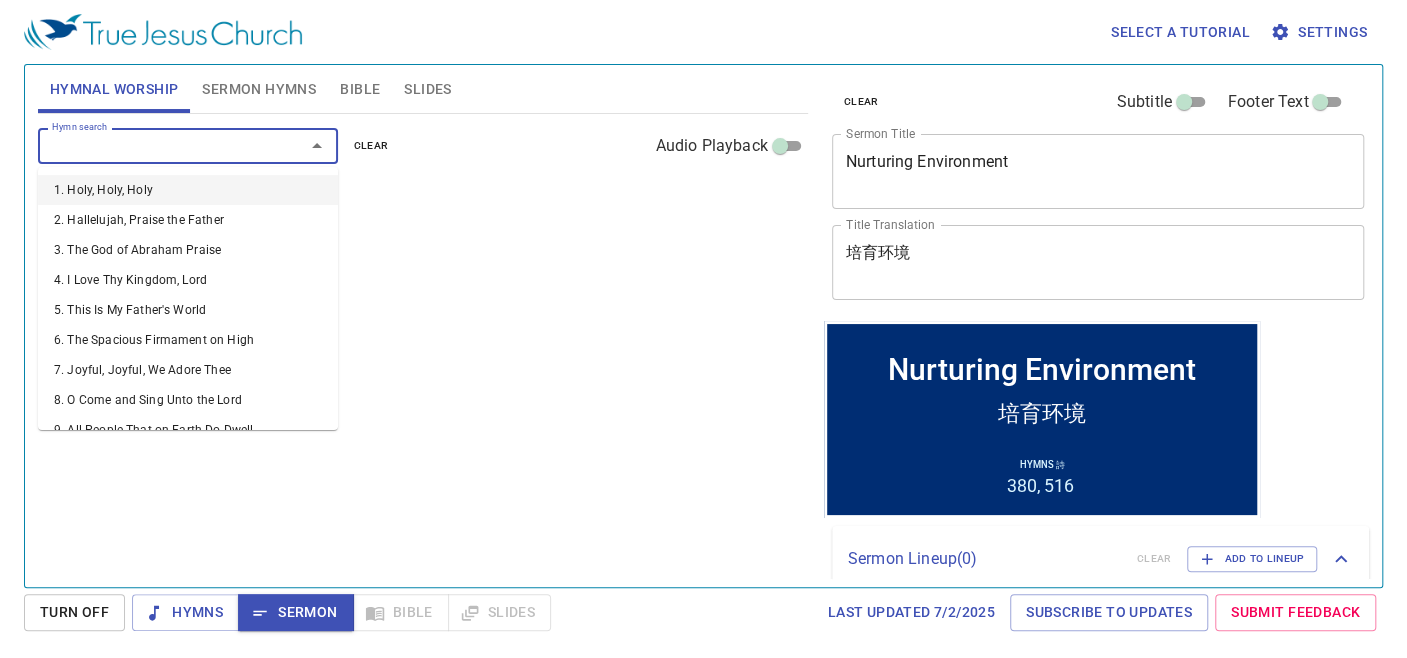 type on "5" 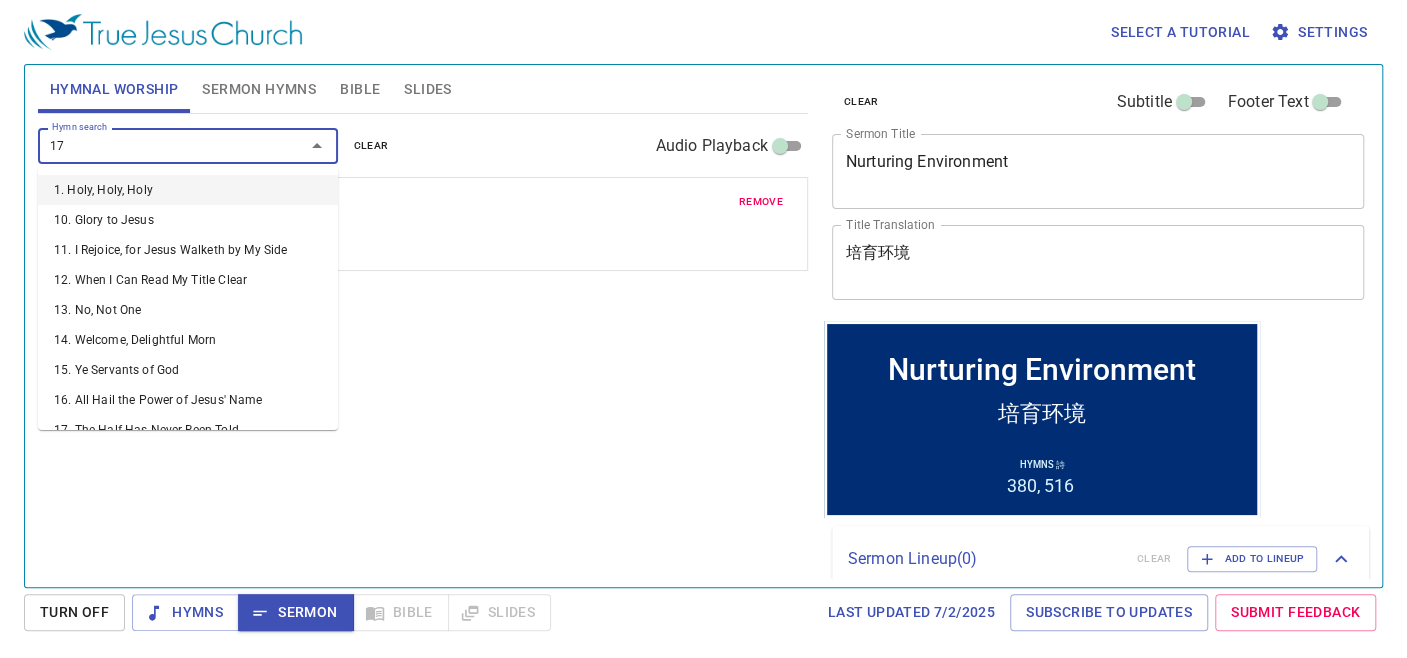 type on "170" 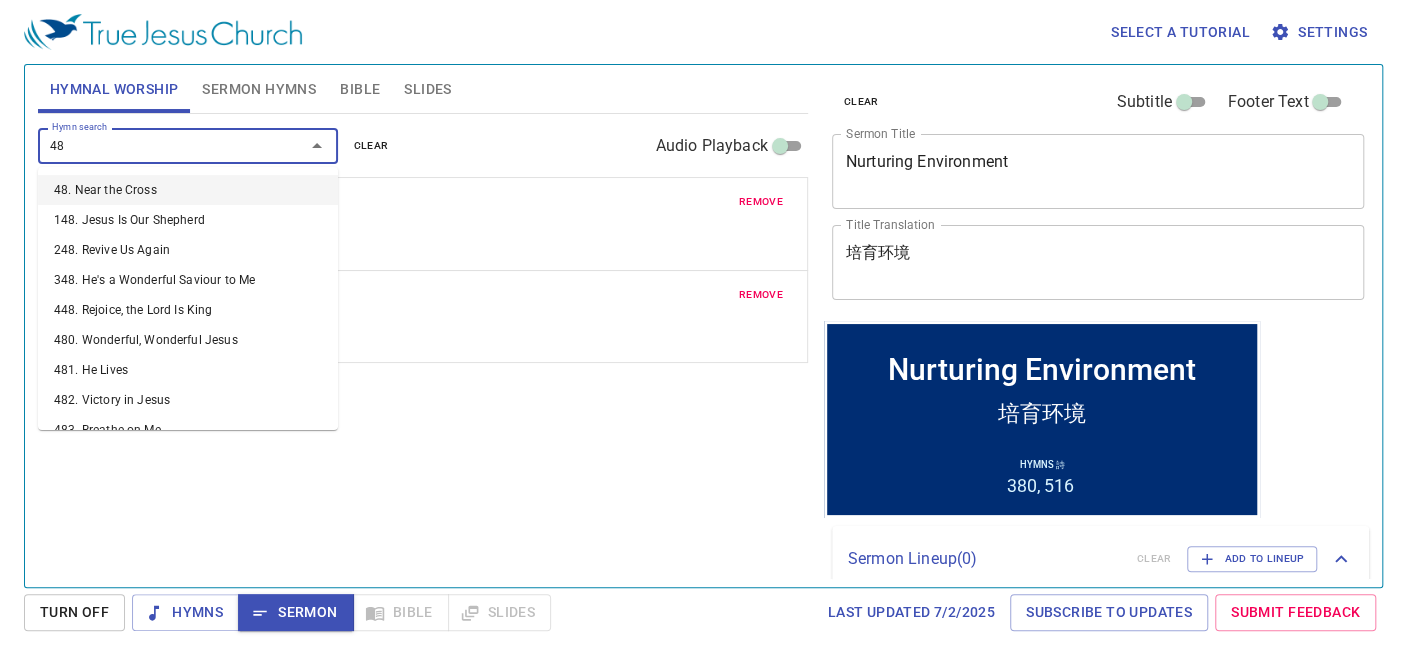 type on "483" 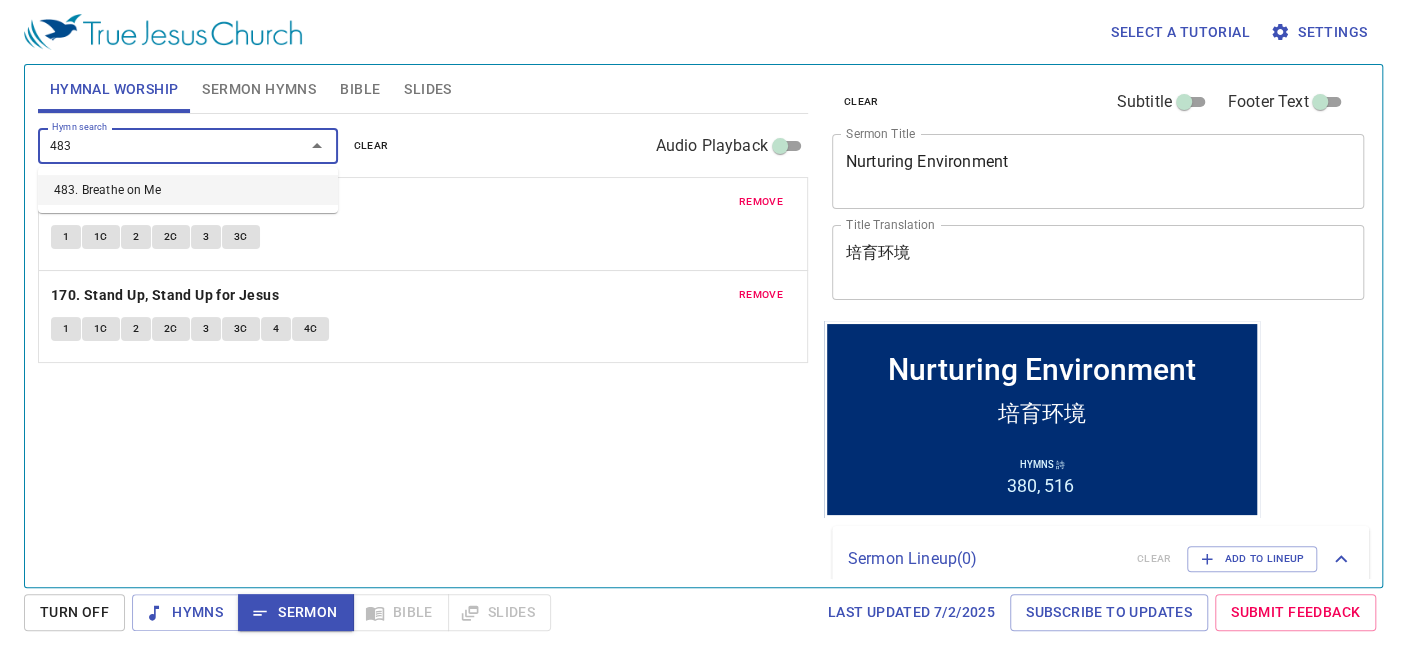 type 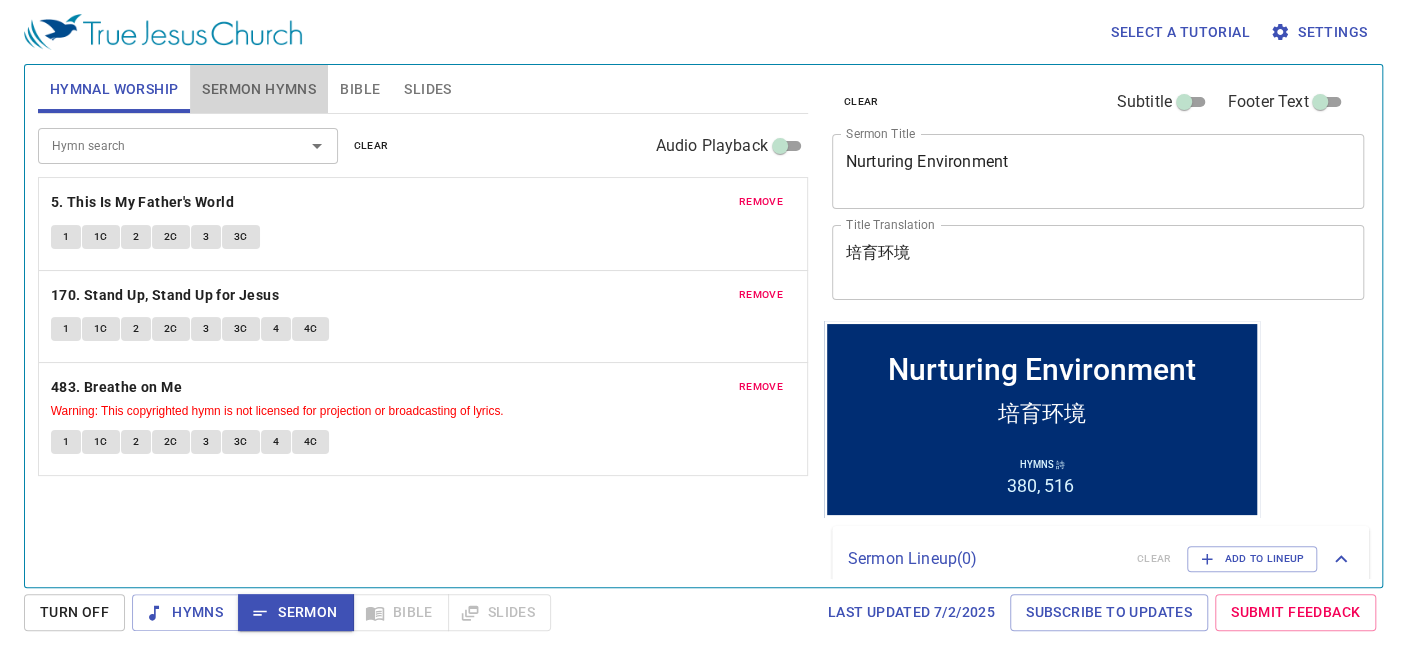 click on "Sermon Hymns" at bounding box center (259, 89) 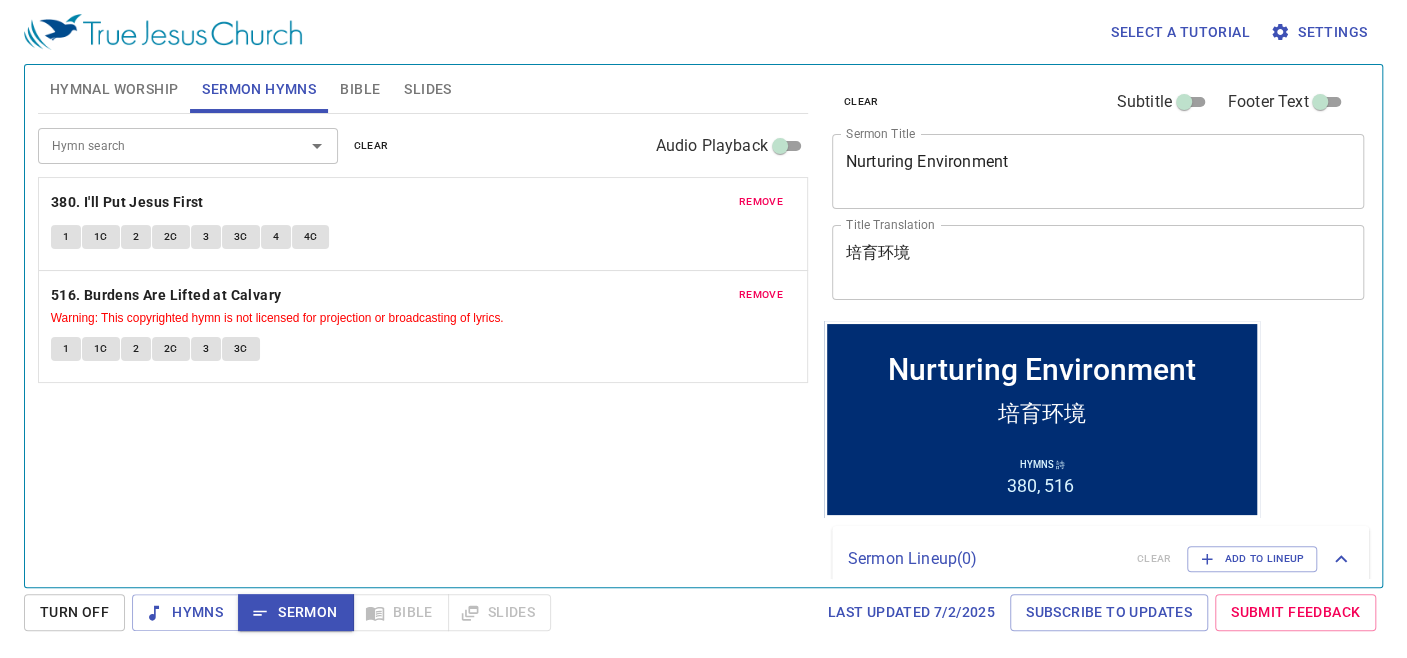 click on "Hymn search" at bounding box center [158, 145] 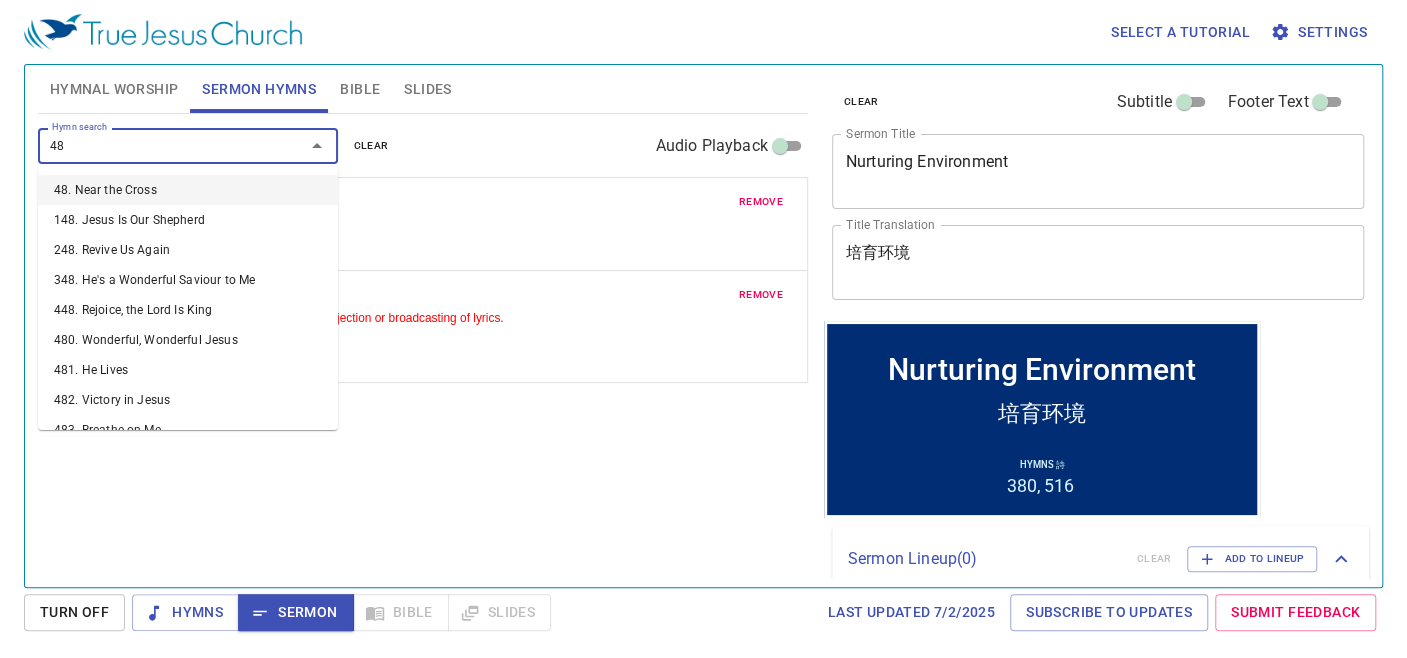 type on "483" 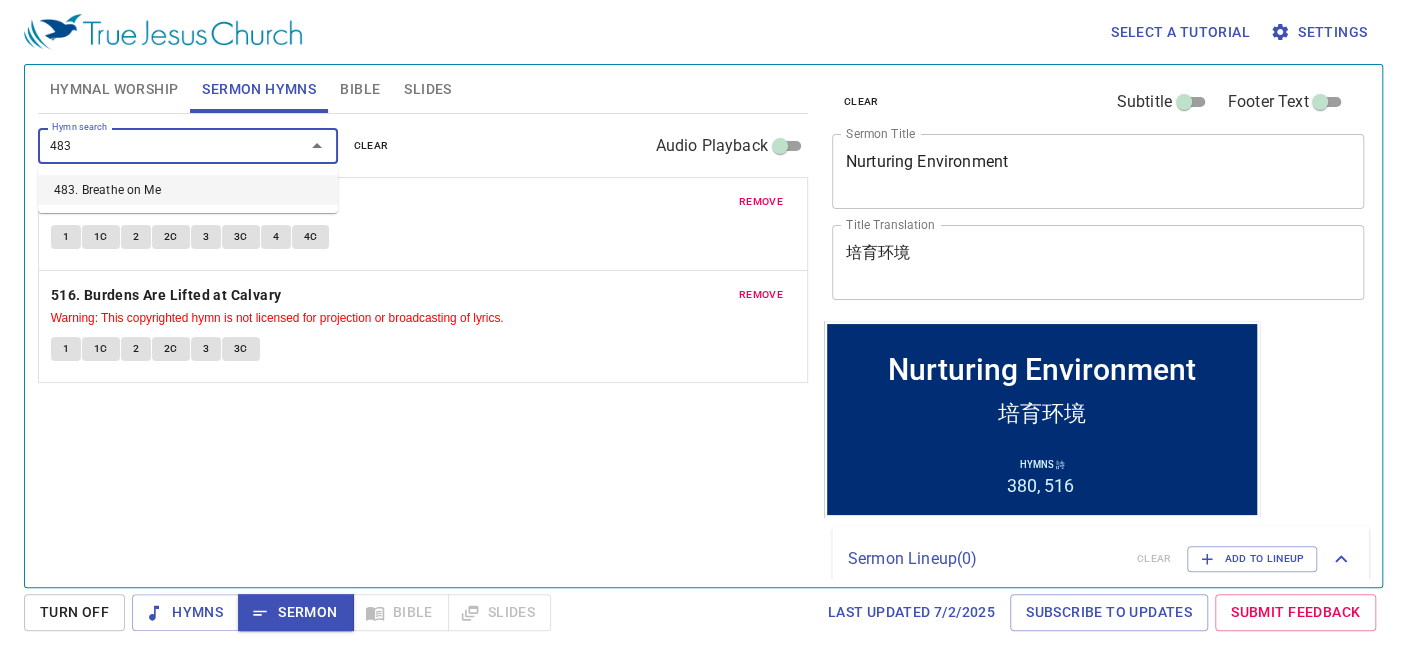 type 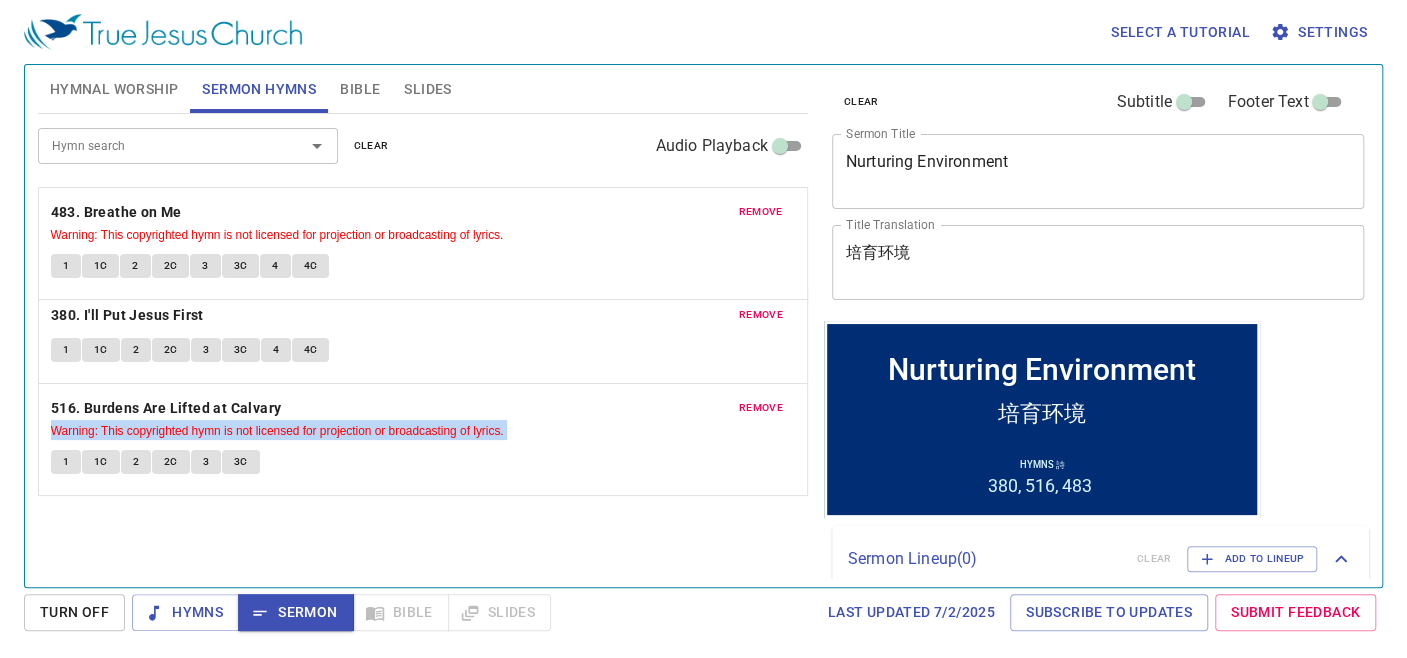drag, startPoint x: 508, startPoint y: 331, endPoint x: 503, endPoint y: 226, distance: 105.11898 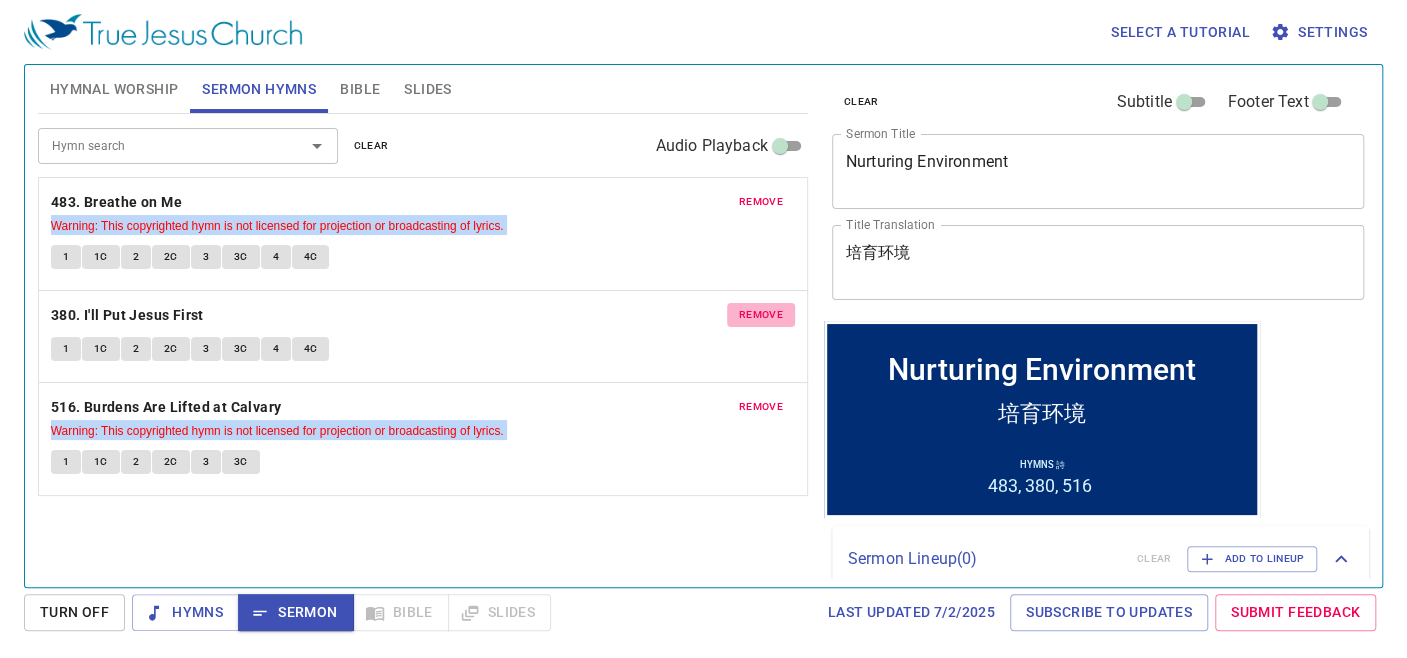 click on "remove" at bounding box center (761, 315) 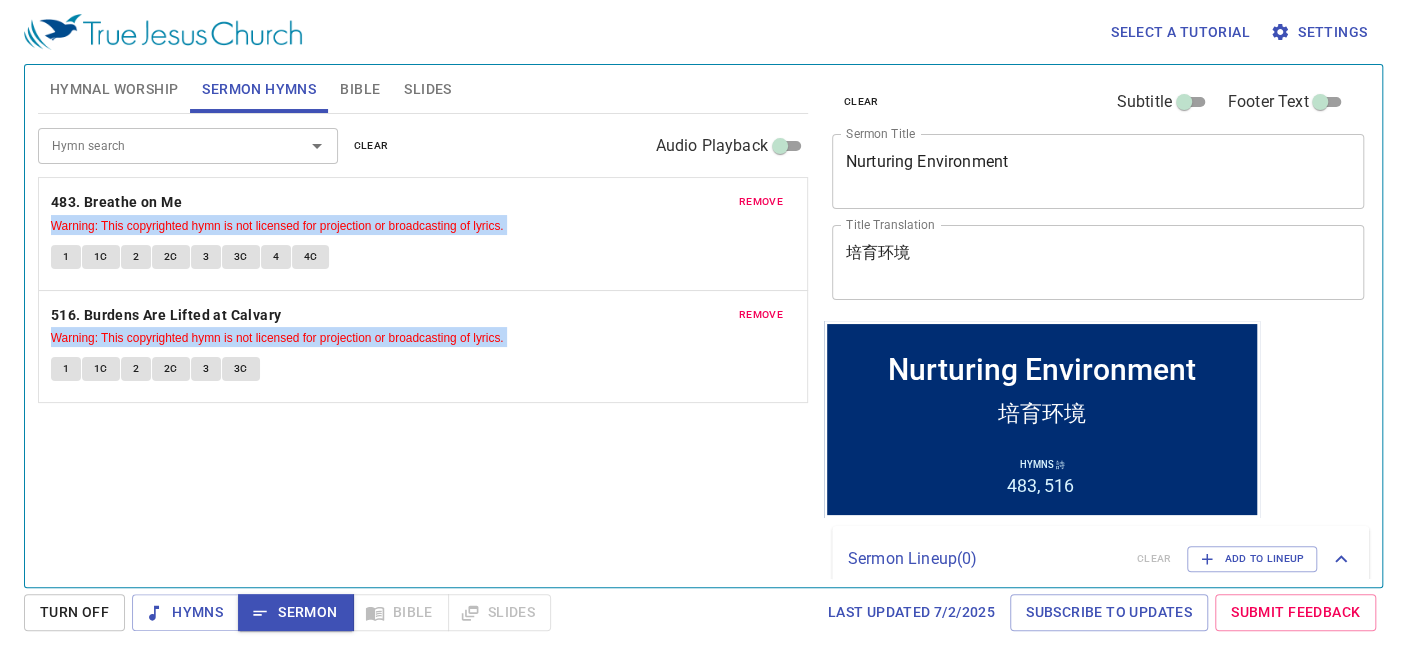 click on "Hymnal Worship" at bounding box center (114, 89) 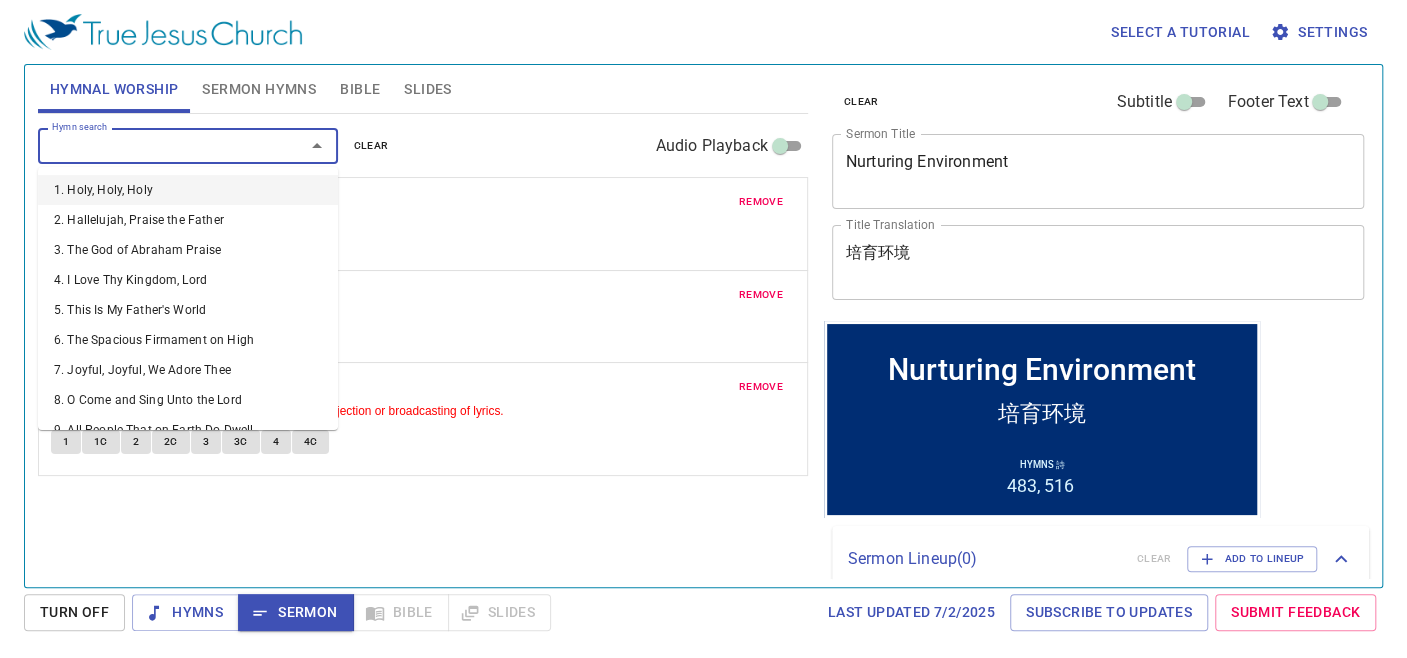 click on "Hymn search" at bounding box center [158, 145] 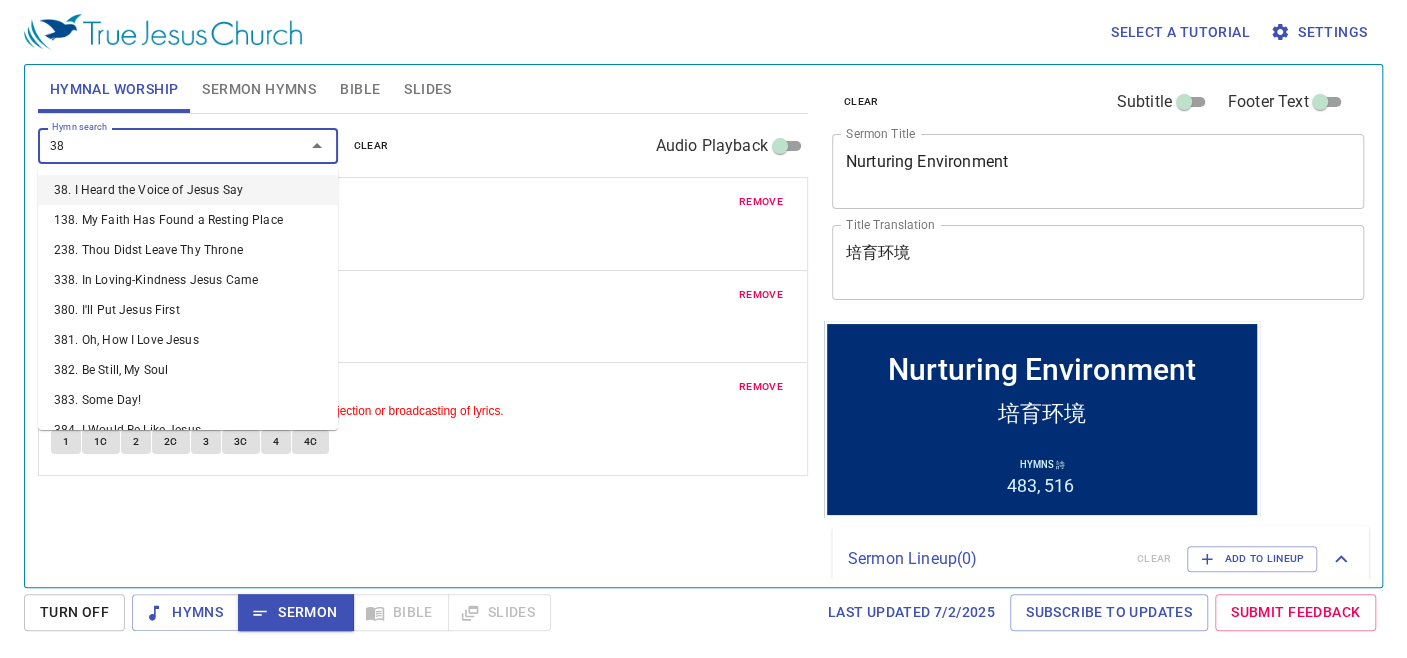 type on "380" 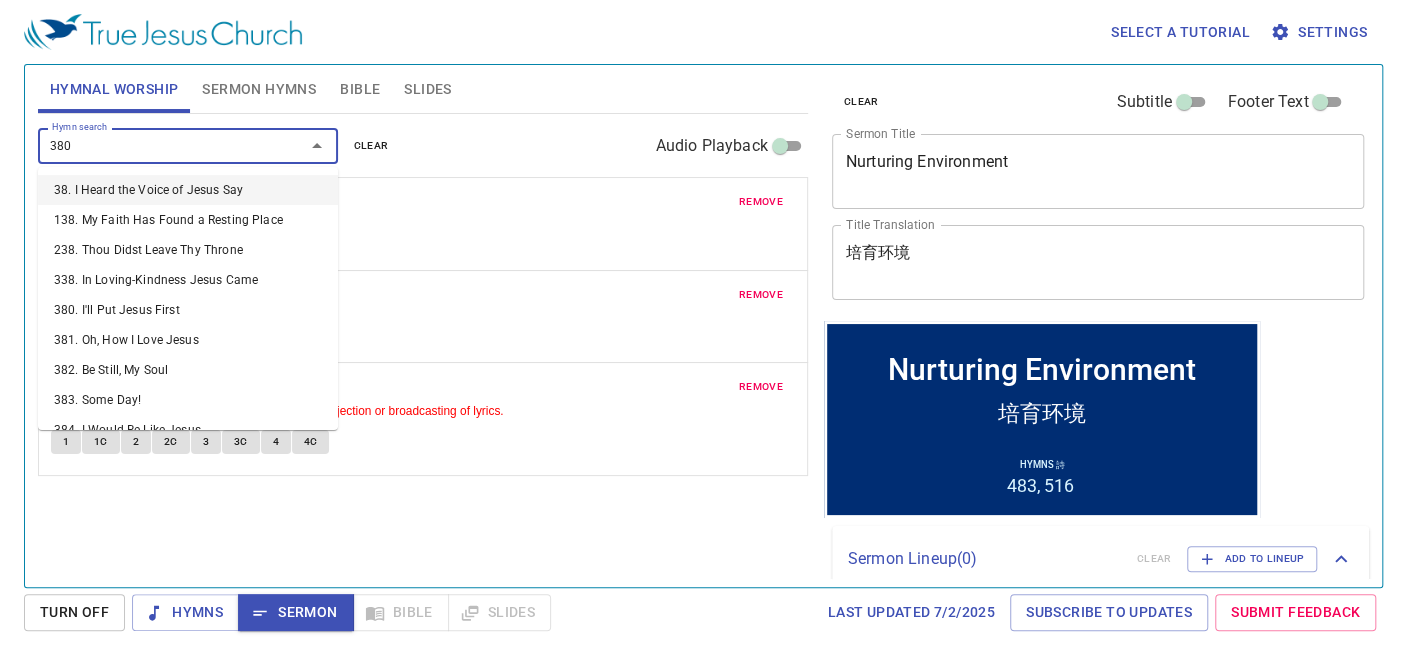 type 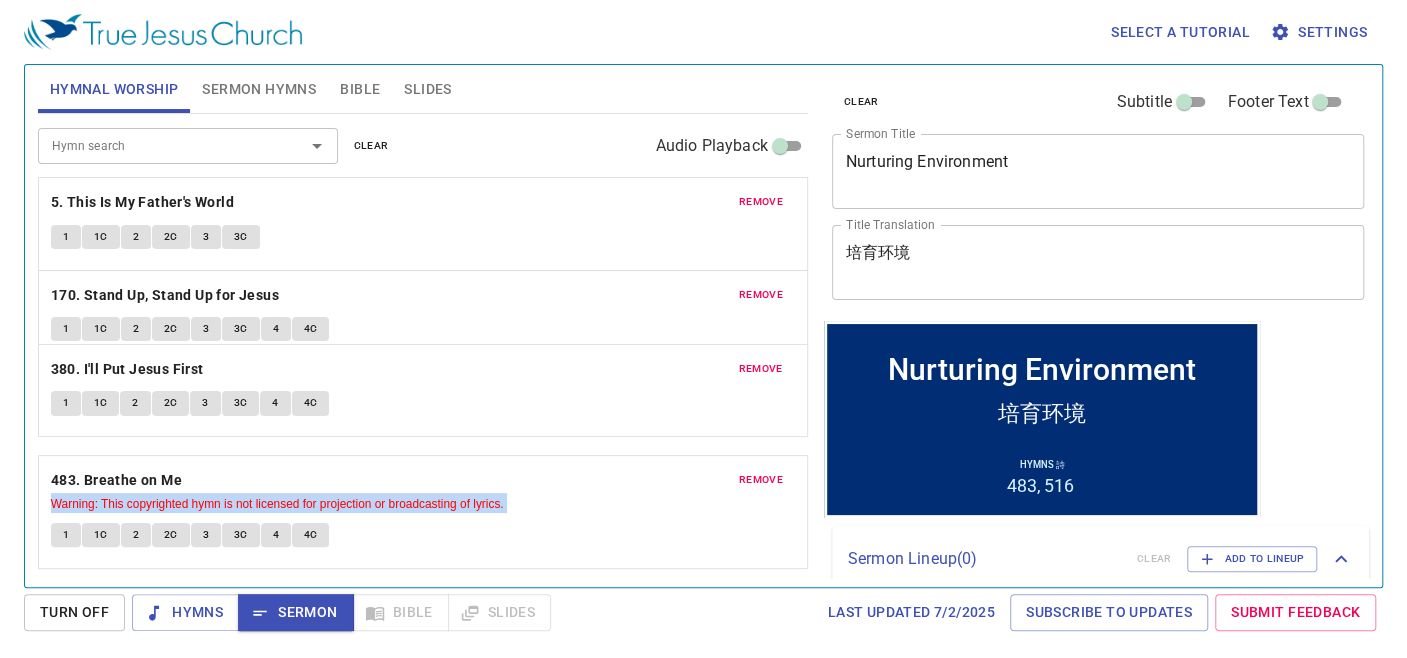 drag, startPoint x: 385, startPoint y: 516, endPoint x: 409, endPoint y: 385, distance: 133.18033 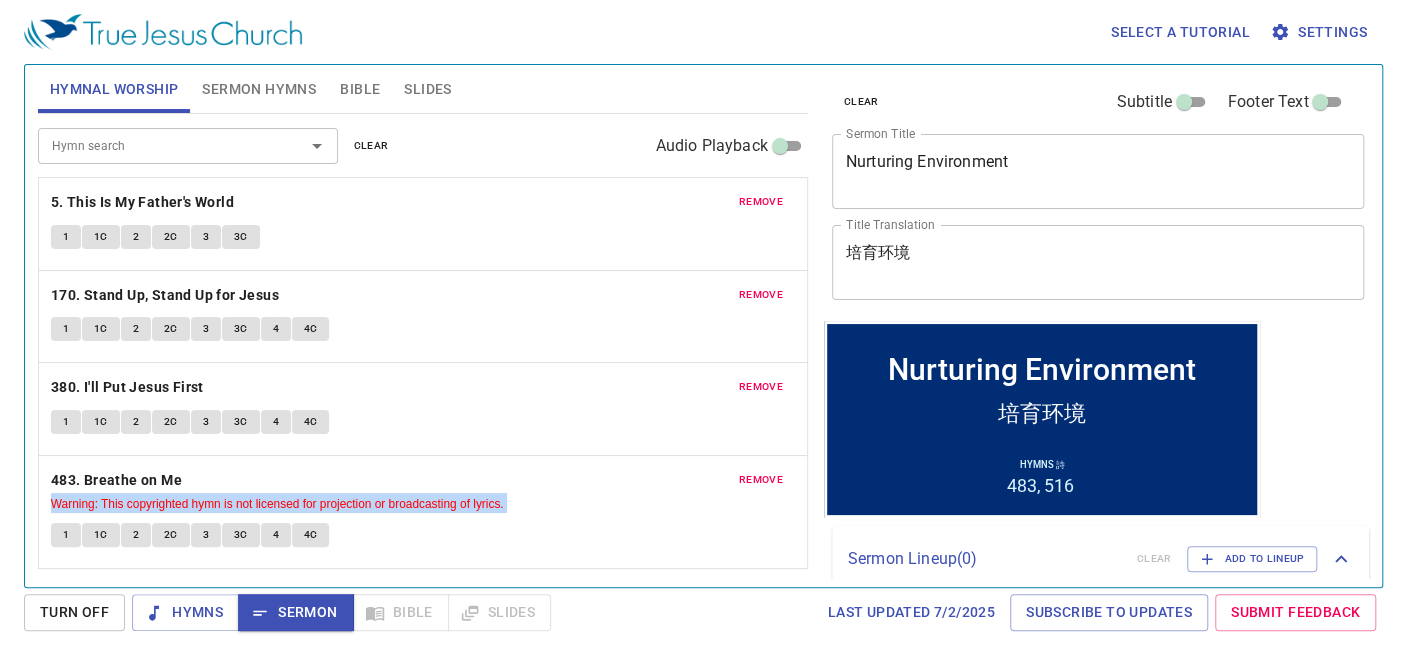 click on "remove" at bounding box center [761, 480] 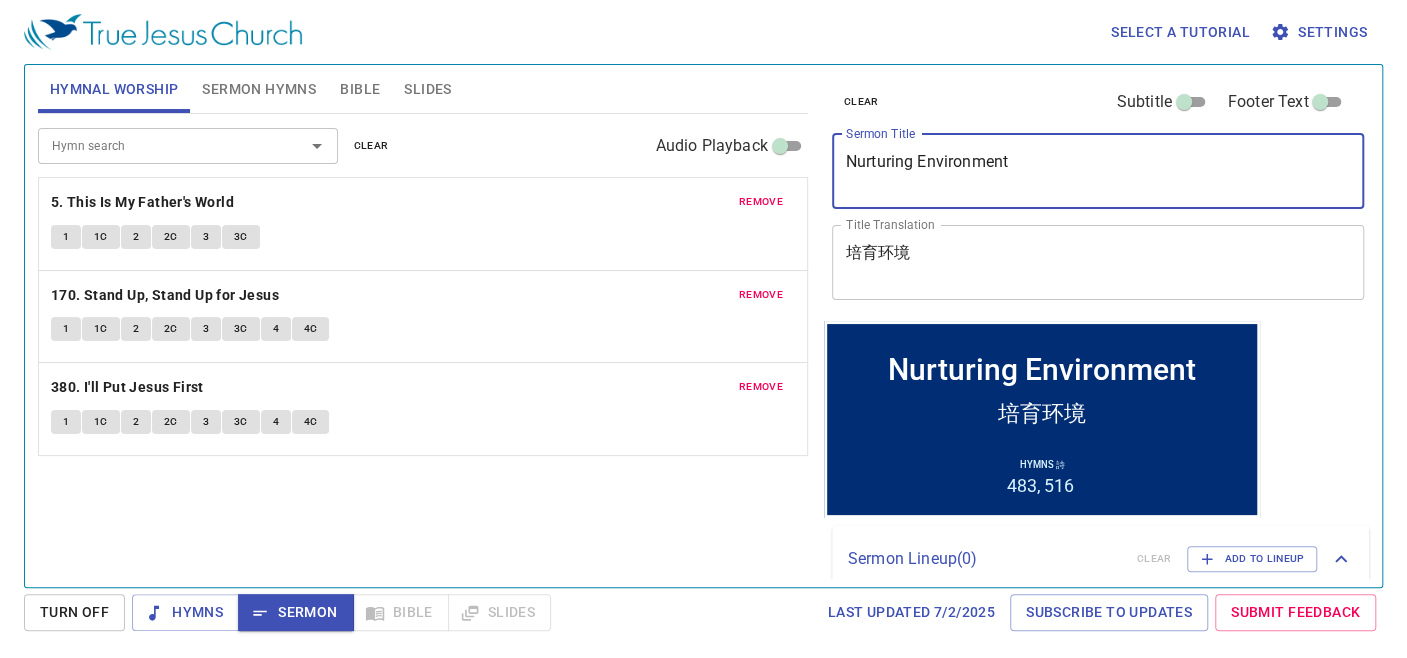 drag, startPoint x: 1042, startPoint y: 162, endPoint x: 765, endPoint y: 138, distance: 278.03778 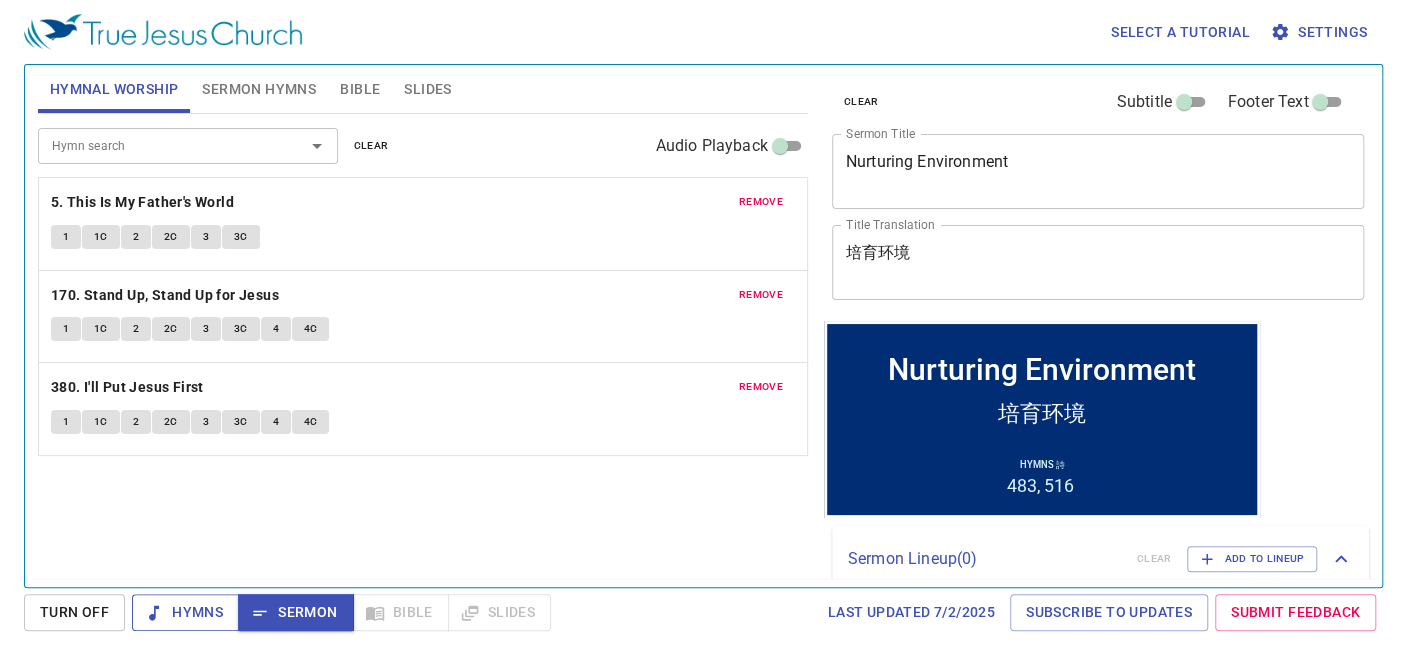 drag, startPoint x: 192, startPoint y: 615, endPoint x: 195, endPoint y: 602, distance: 13.341664 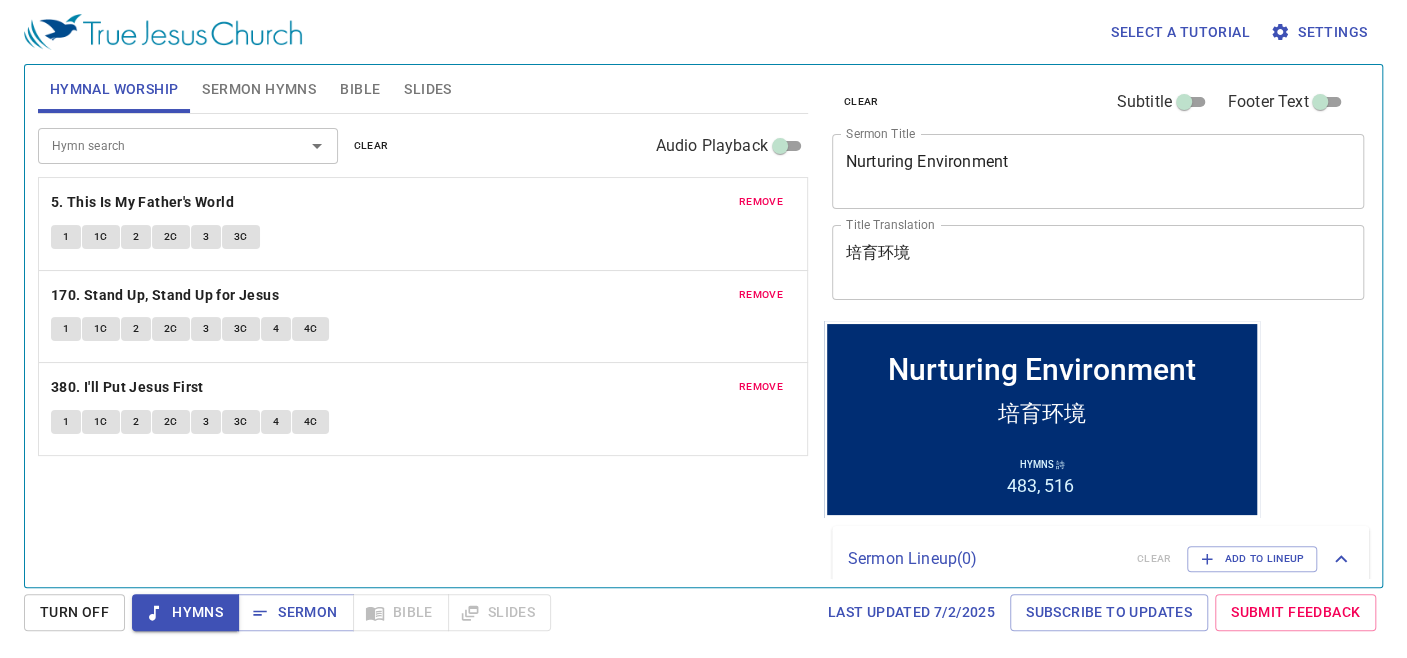 click on "remove 5. This Is My Father's World   1 1C 2 2C 3 3C" at bounding box center (423, 224) 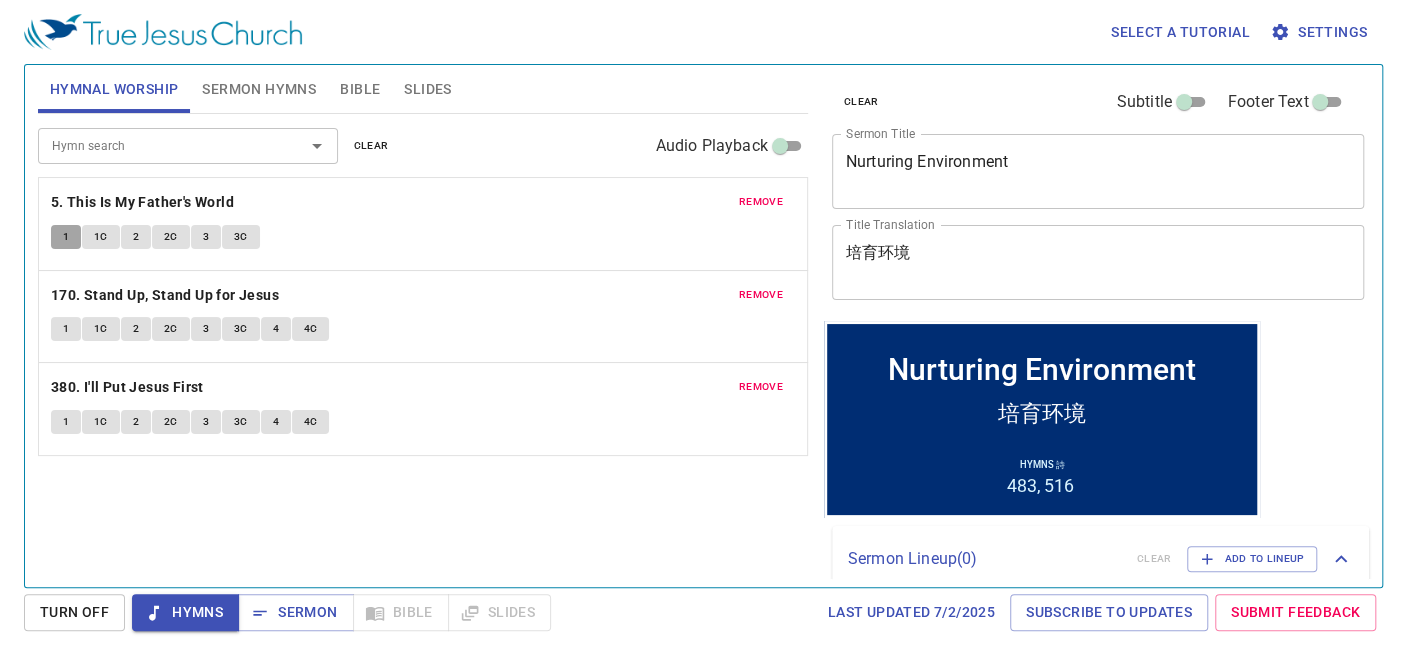click on "1" at bounding box center [66, 237] 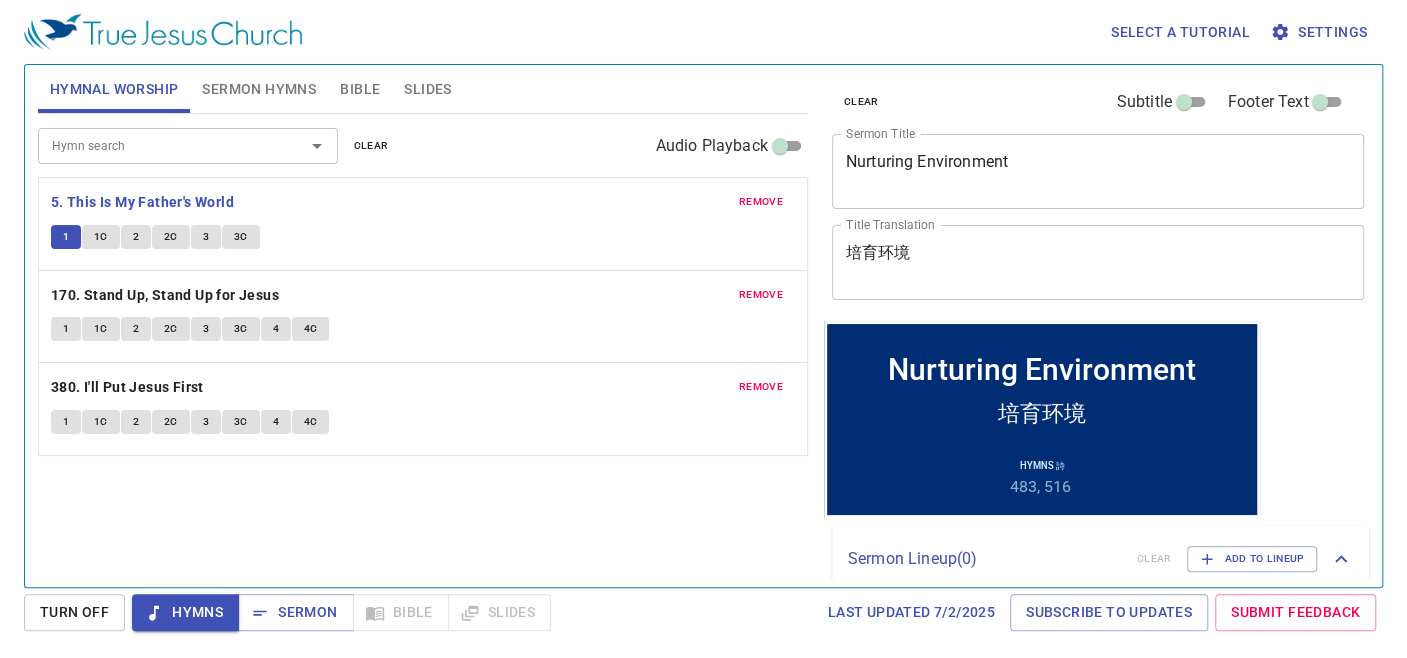 click on "1C" at bounding box center (101, 237) 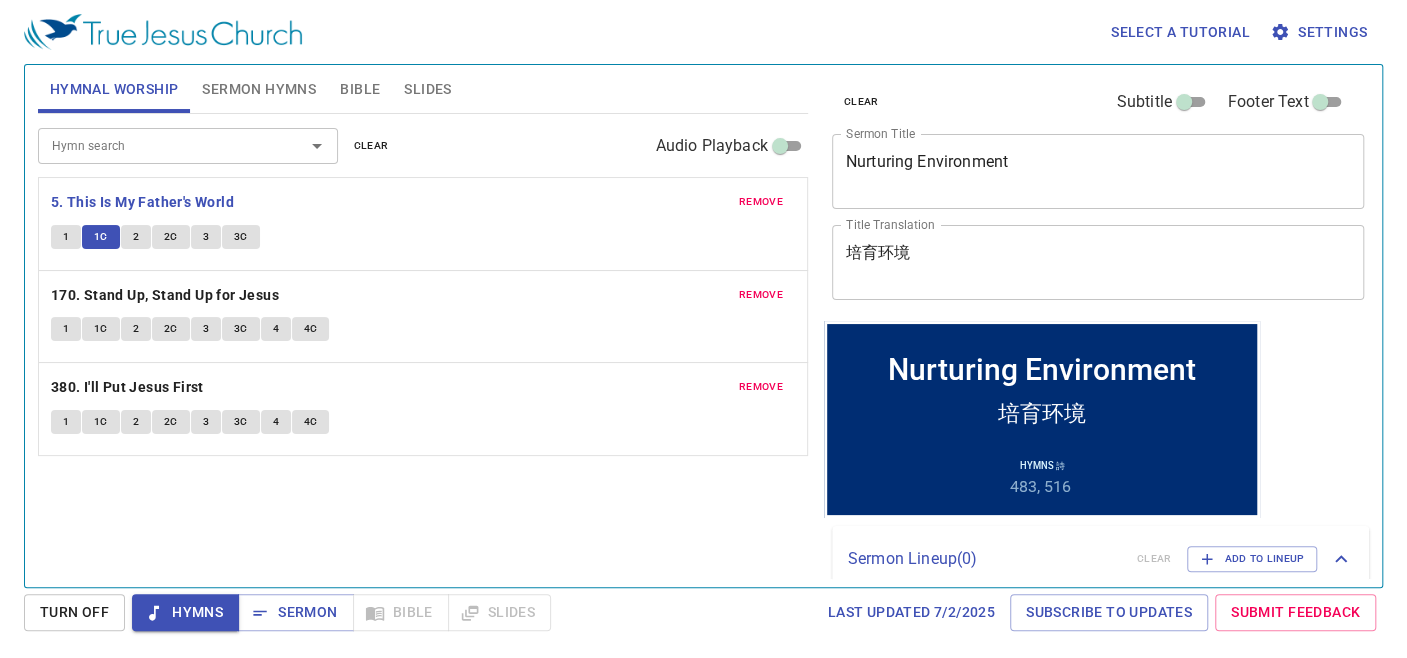 click on "2" at bounding box center [136, 237] 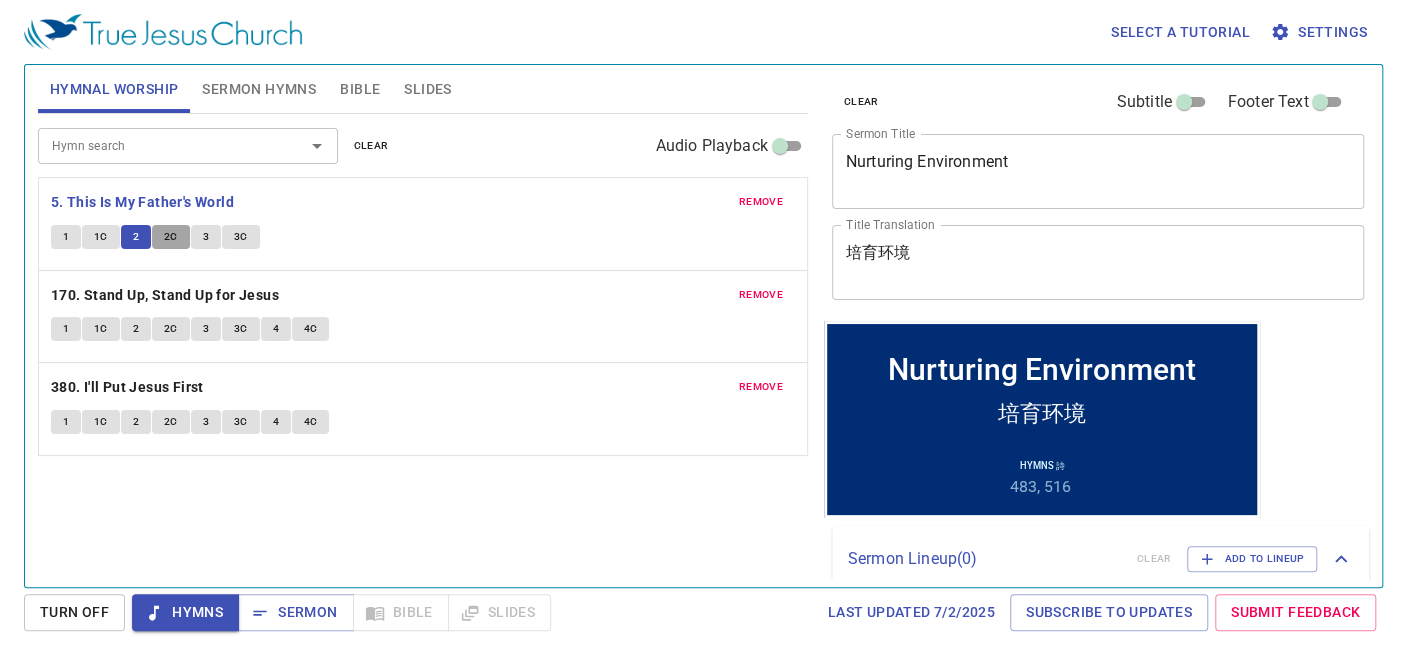 click on "2C" at bounding box center [171, 237] 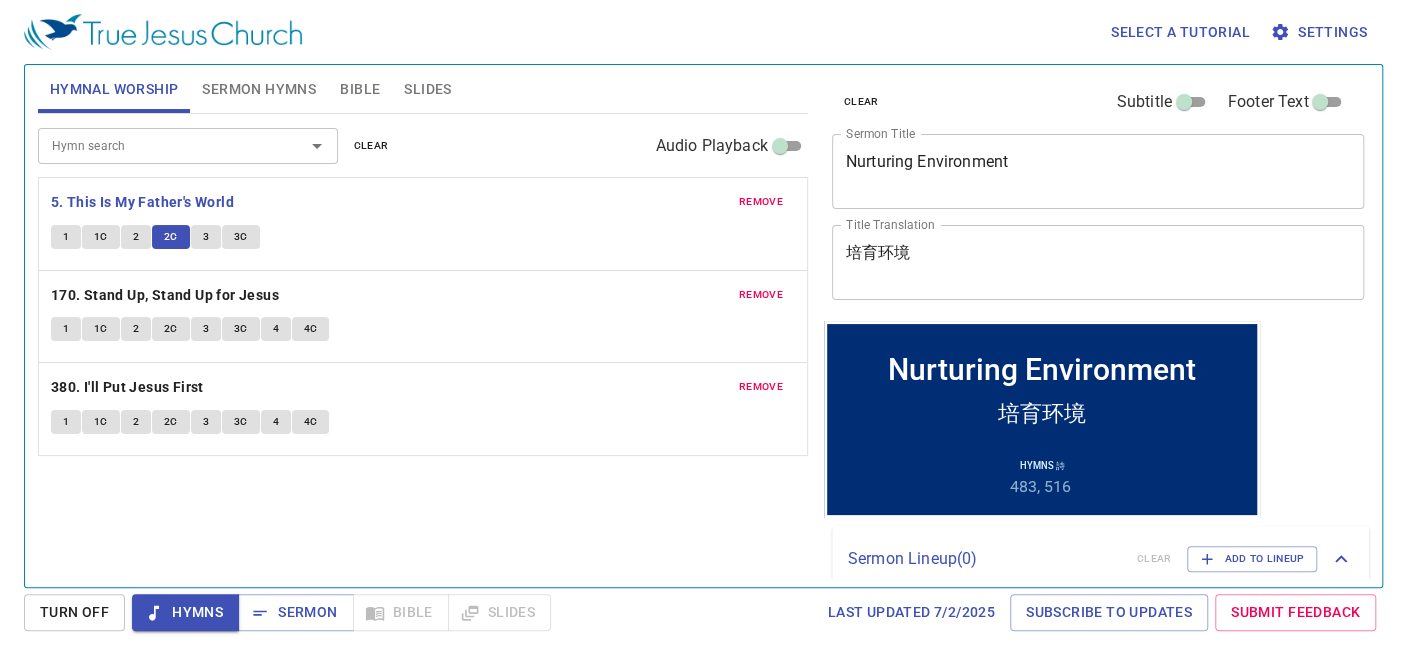 click on "3" at bounding box center [206, 237] 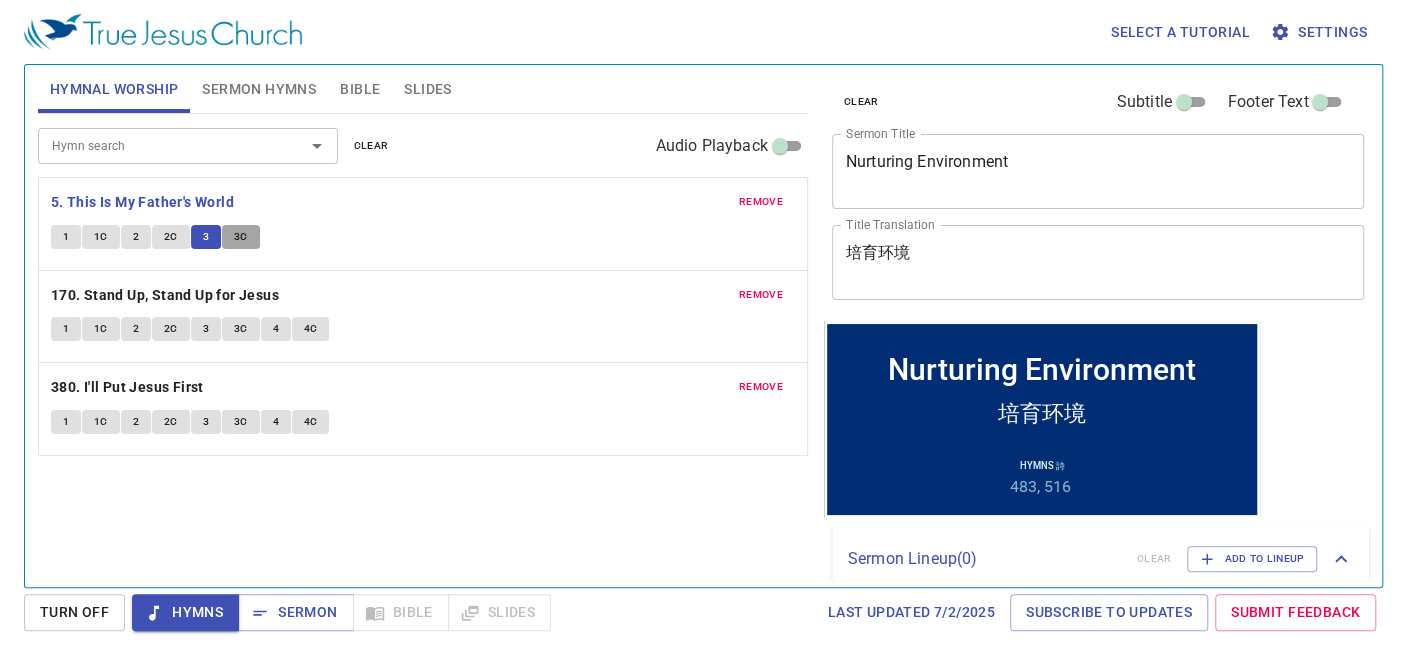 click on "3C" at bounding box center [241, 237] 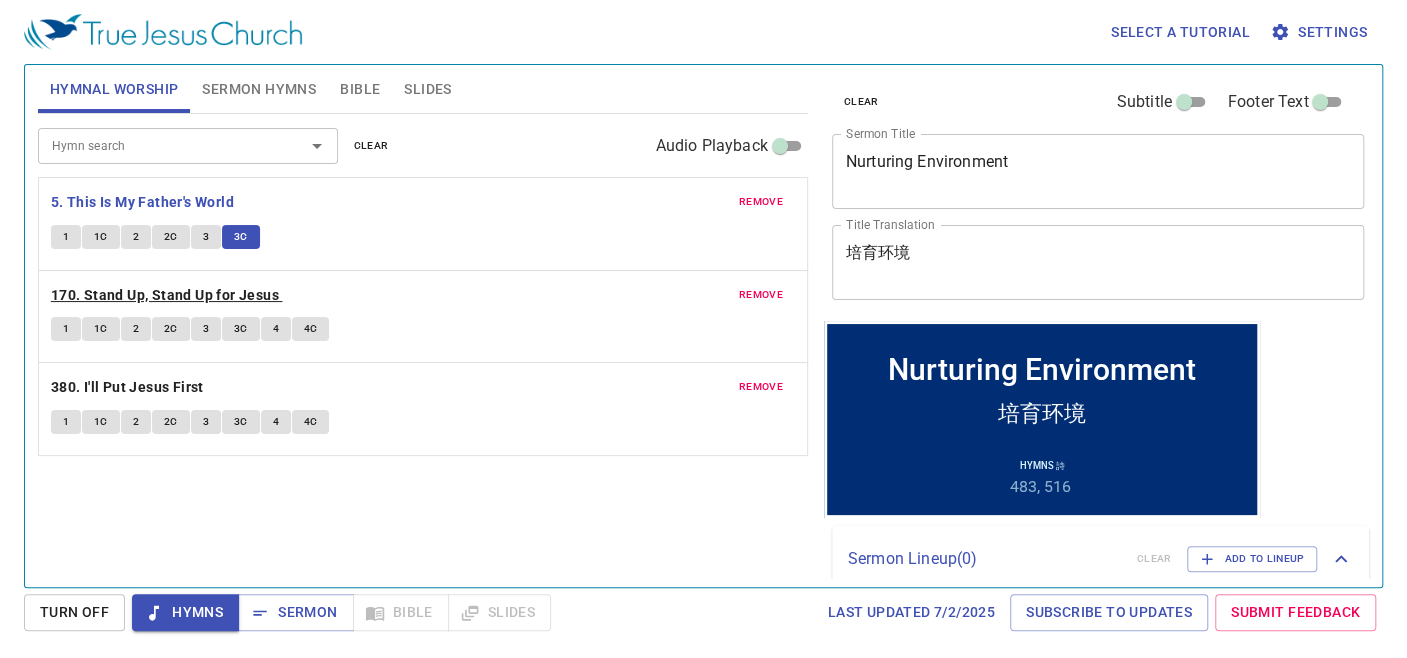 click on "170. Stand Up, Stand Up for Jesus" at bounding box center [165, 295] 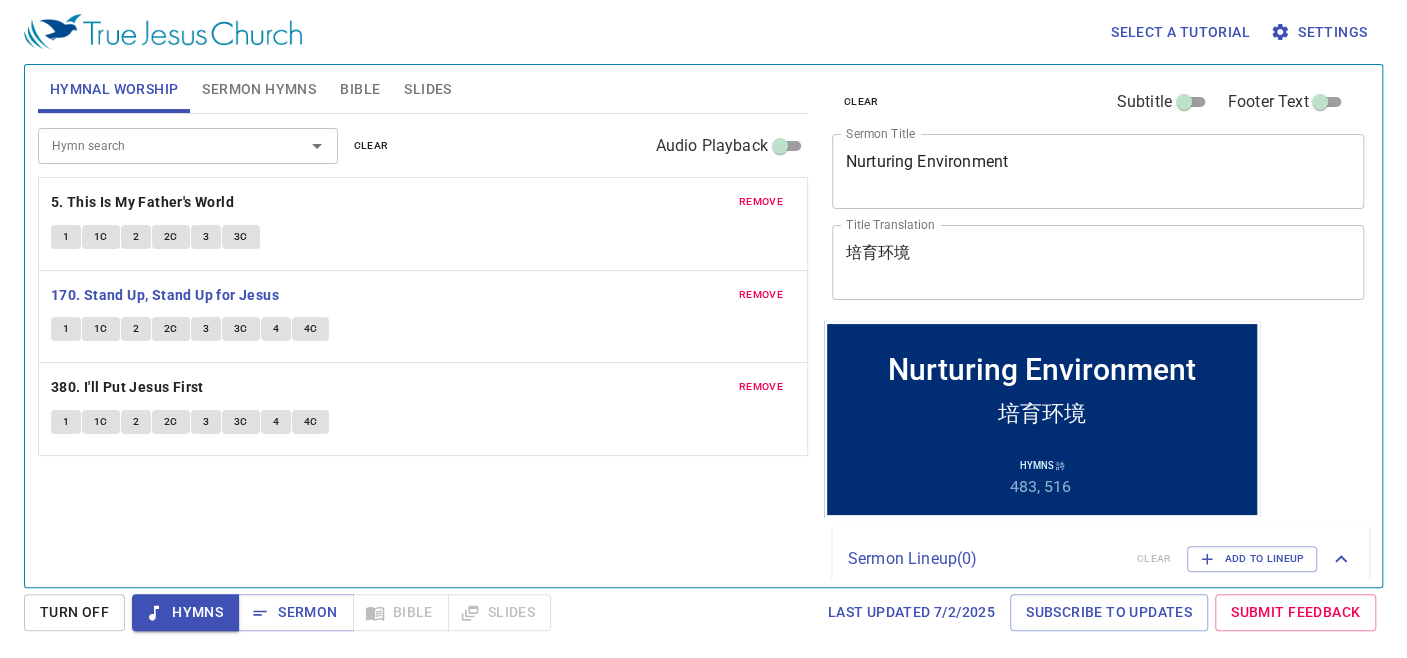 drag, startPoint x: 61, startPoint y: 326, endPoint x: 74, endPoint y: 250, distance: 77.10383 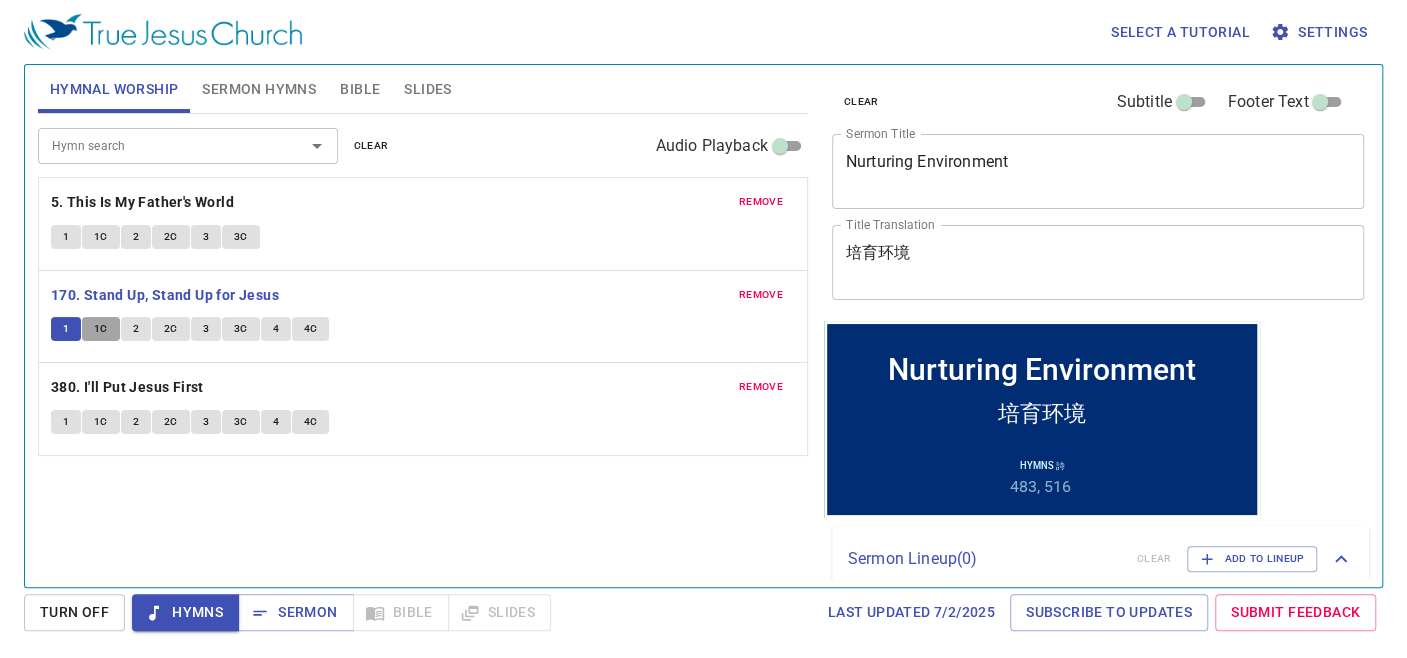 click on "1C" at bounding box center (101, 329) 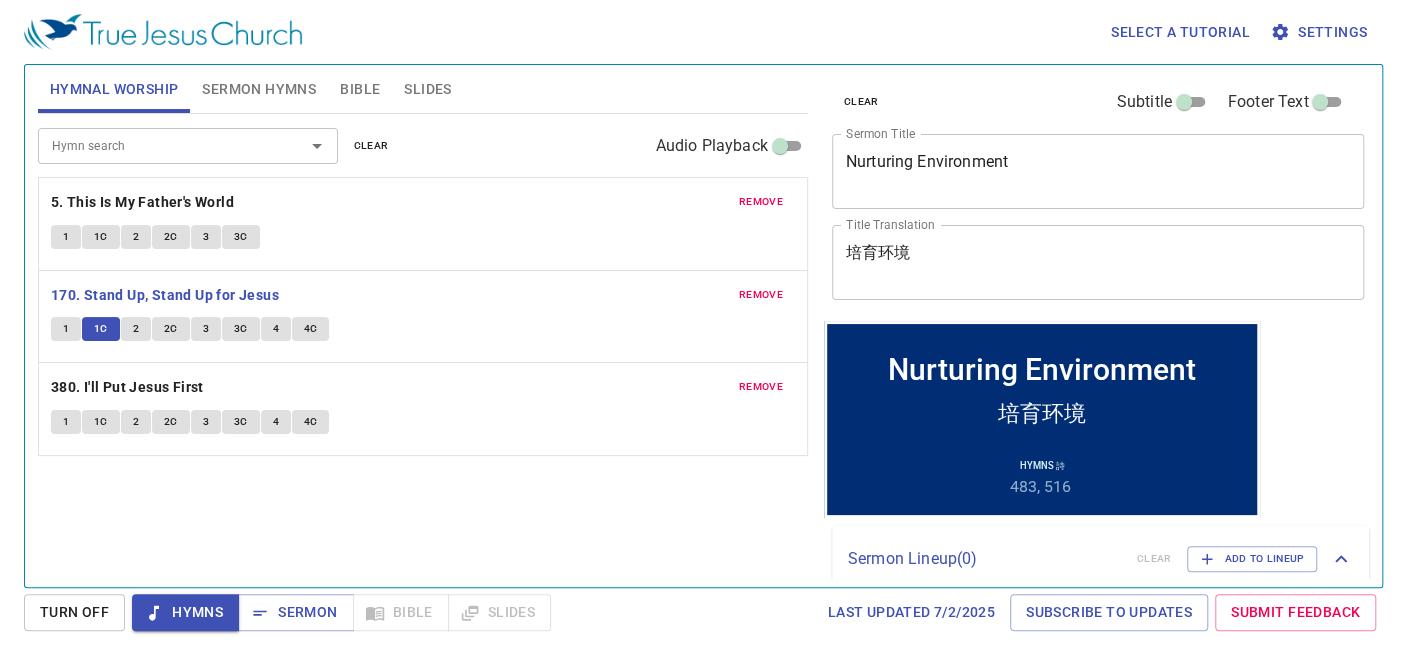 click on "2" at bounding box center (136, 329) 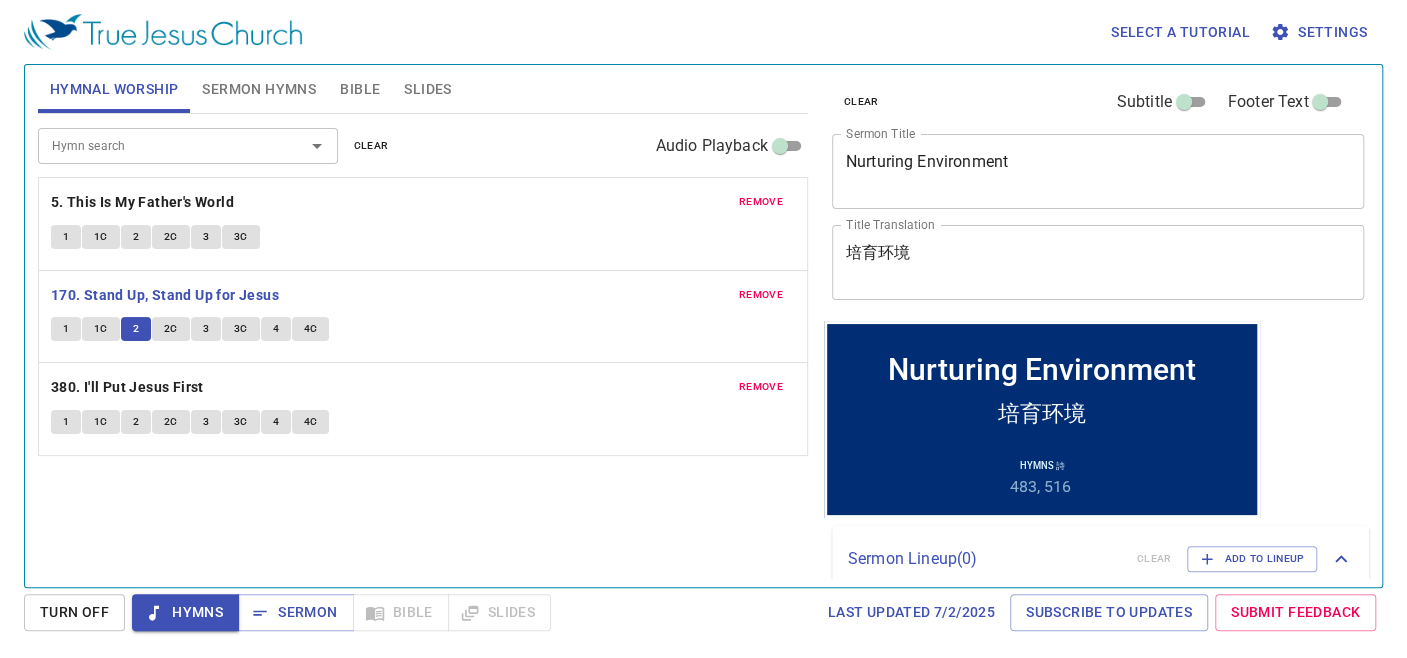 click on "1C" at bounding box center (101, 329) 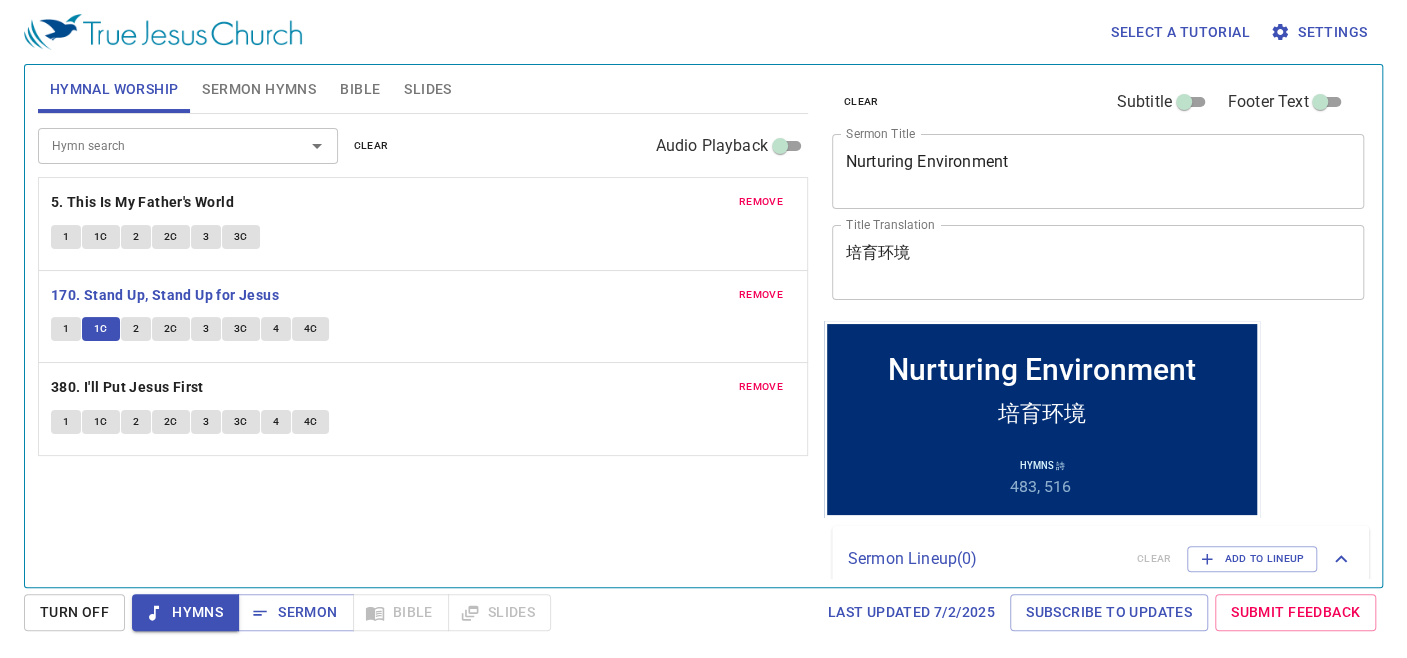 click on "2" at bounding box center (136, 329) 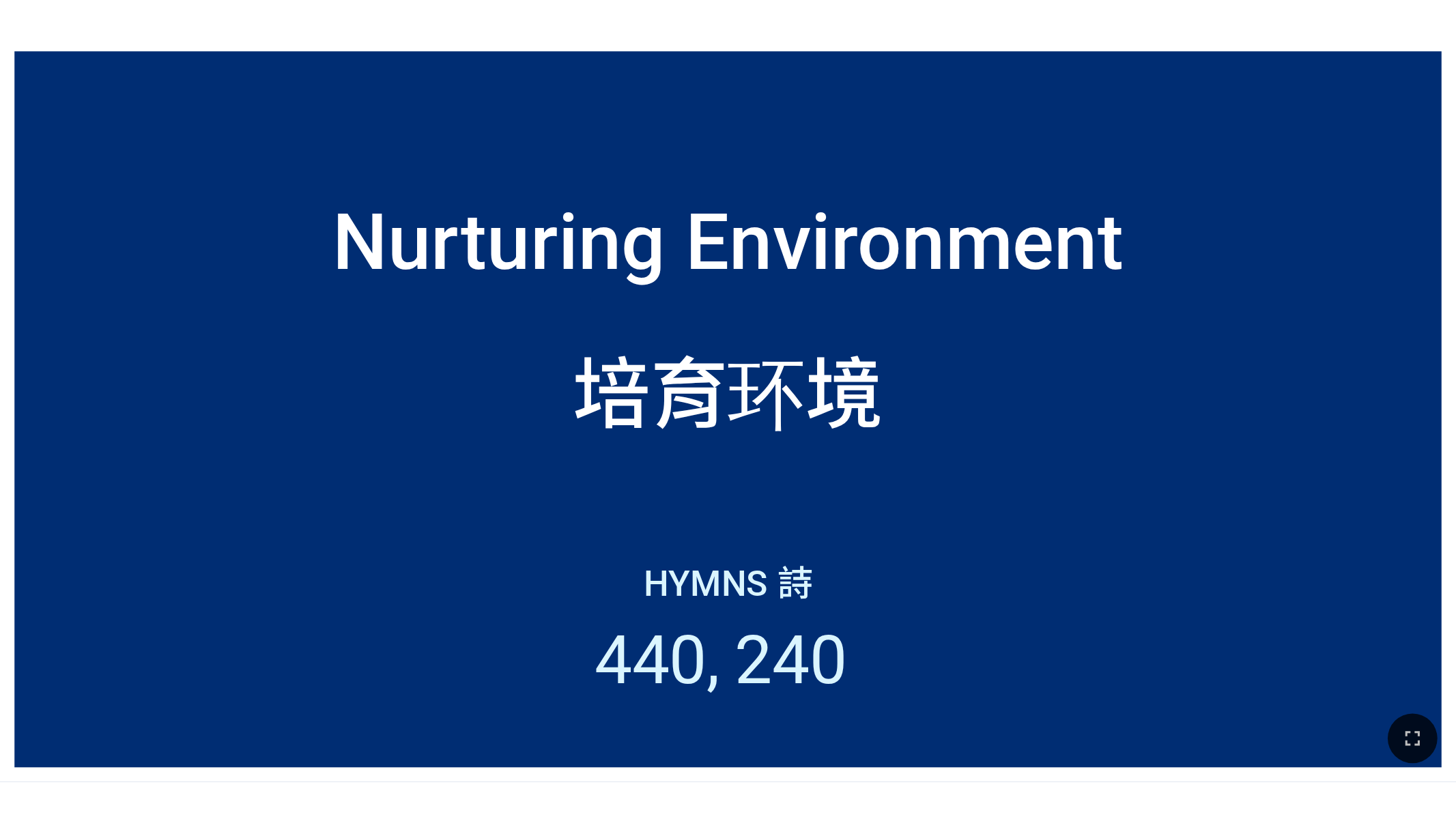 scroll, scrollTop: 0, scrollLeft: 0, axis: both 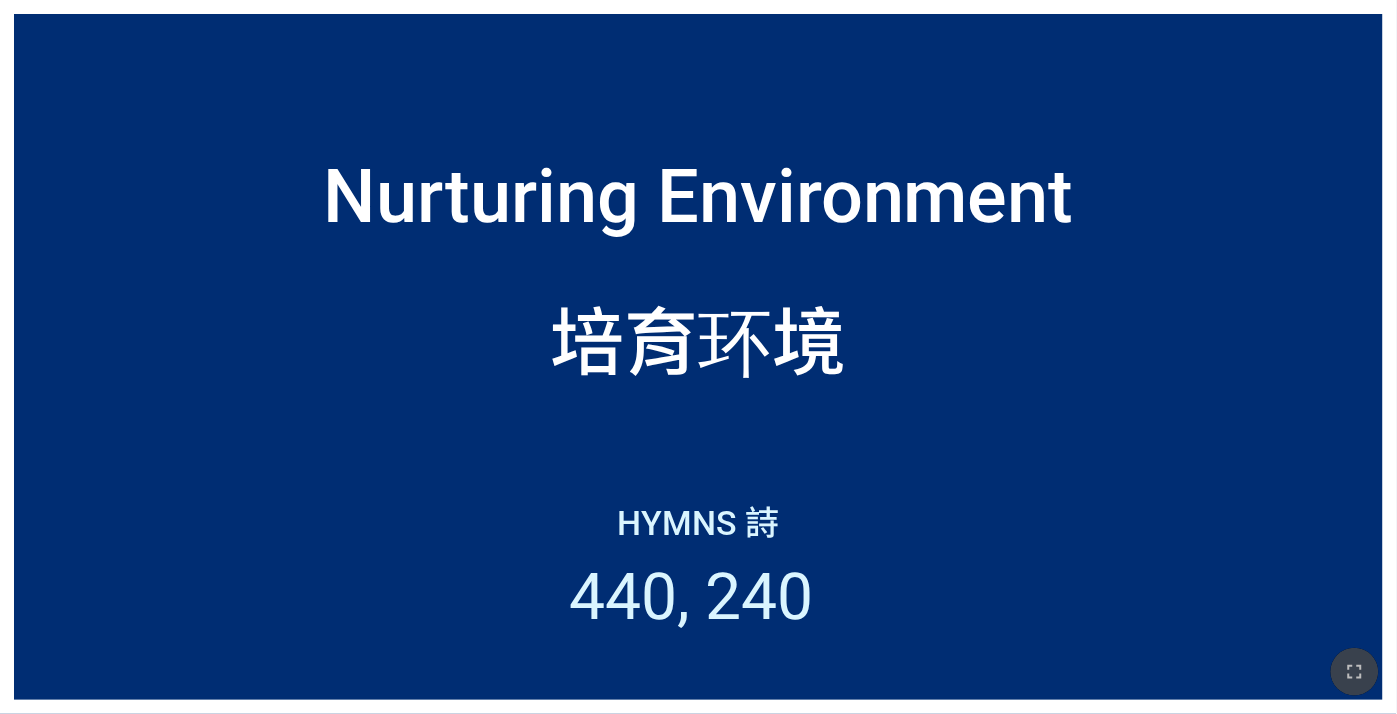 drag, startPoint x: 1344, startPoint y: 672, endPoint x: 1822, endPoint y: 916, distance: 536.6749 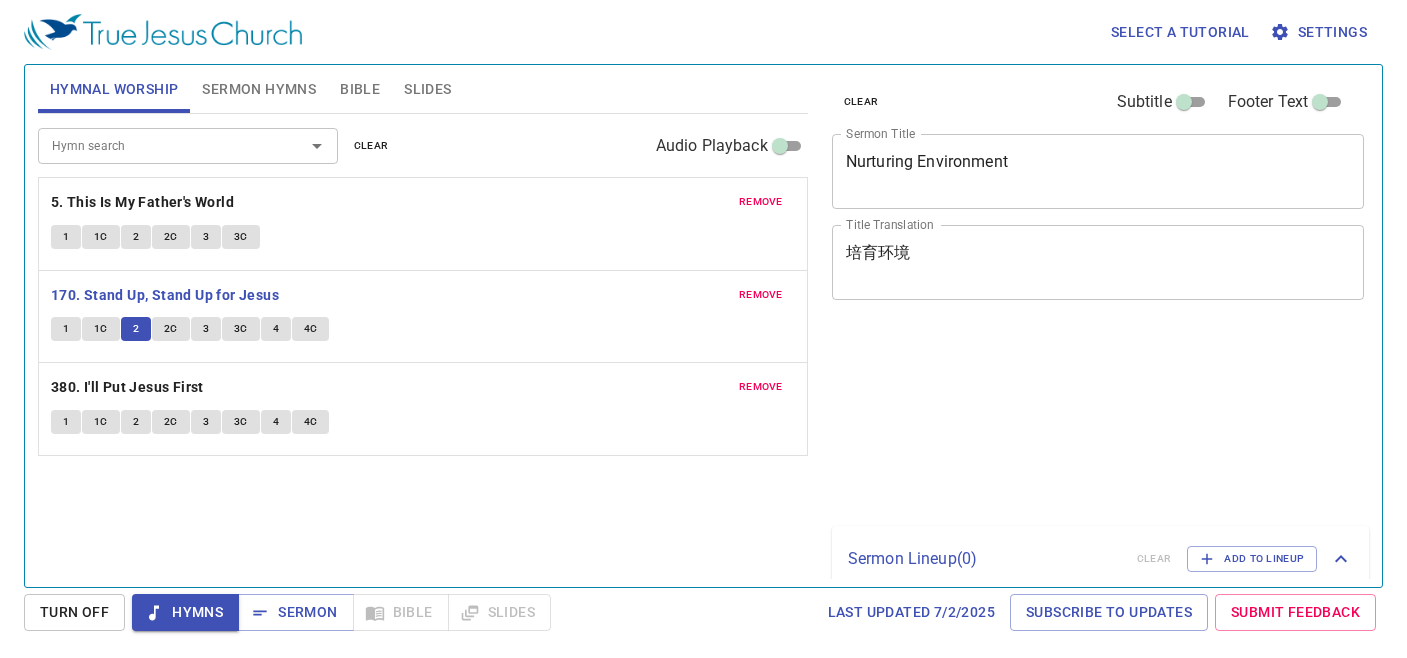 scroll, scrollTop: 0, scrollLeft: 0, axis: both 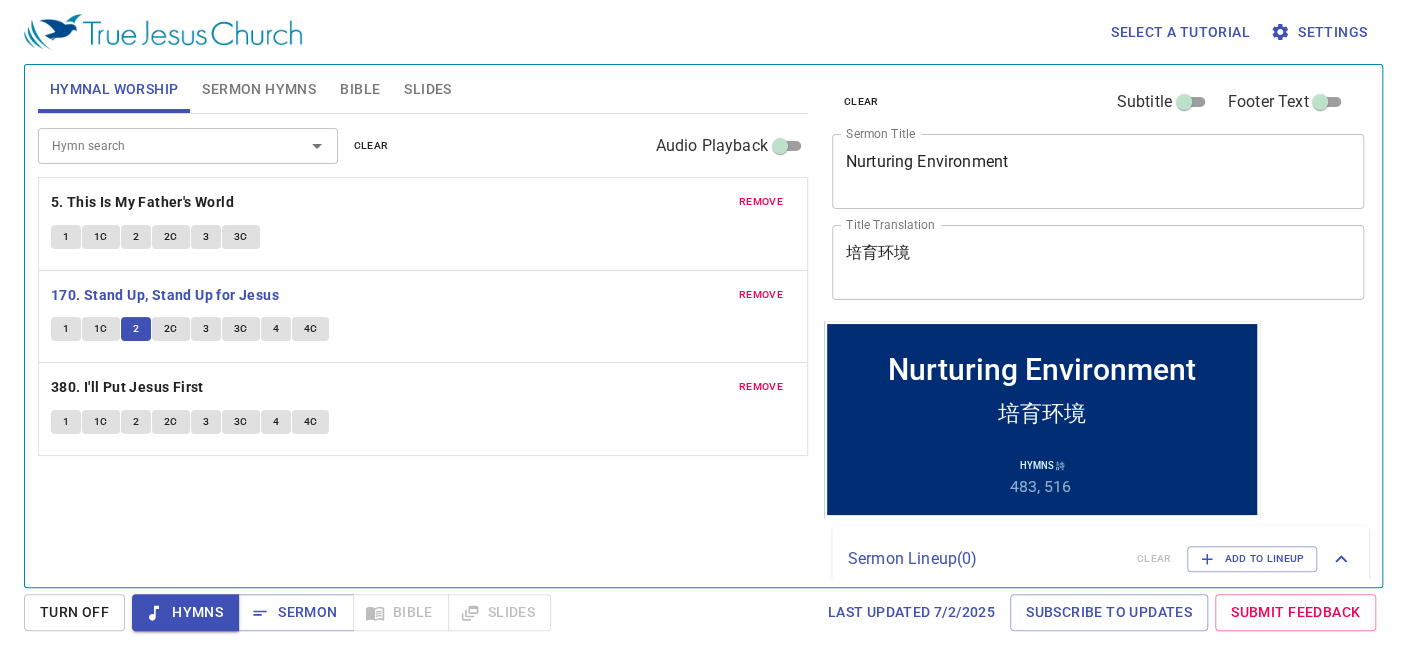 click on "2C" at bounding box center (171, 329) 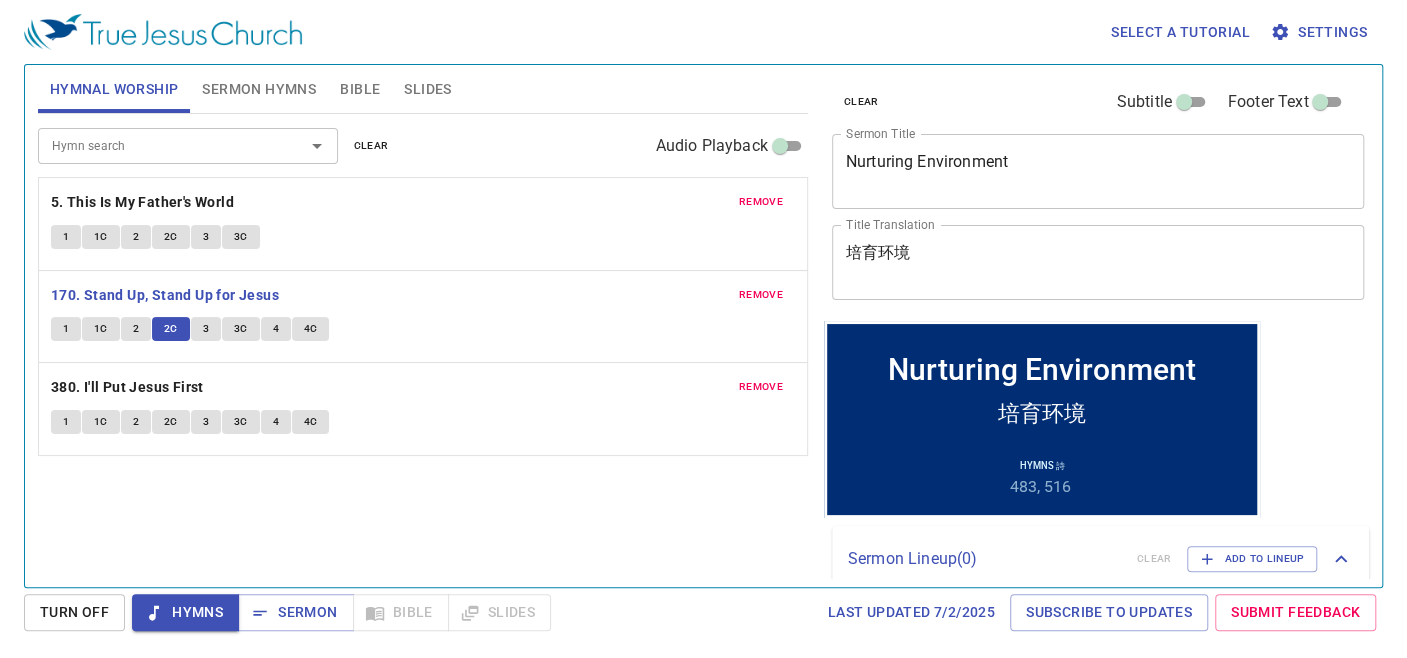 click on "3" at bounding box center [206, 329] 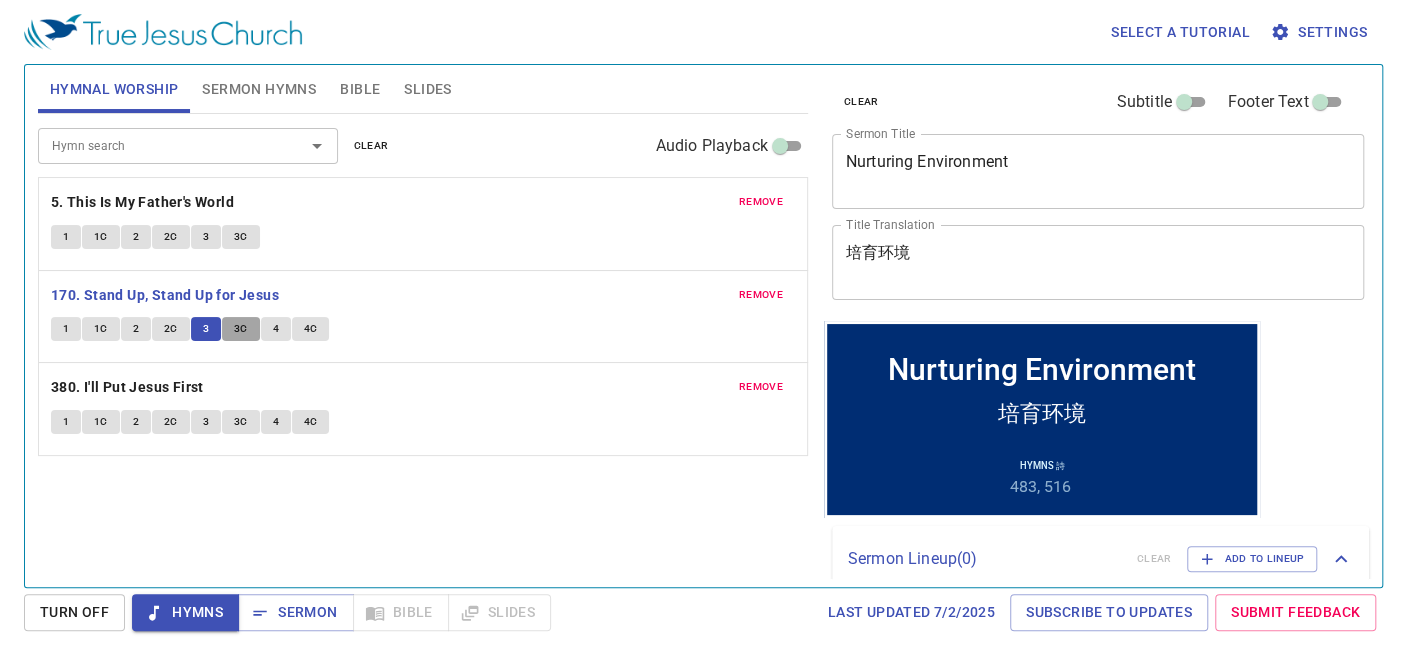 click on "3C" at bounding box center (241, 329) 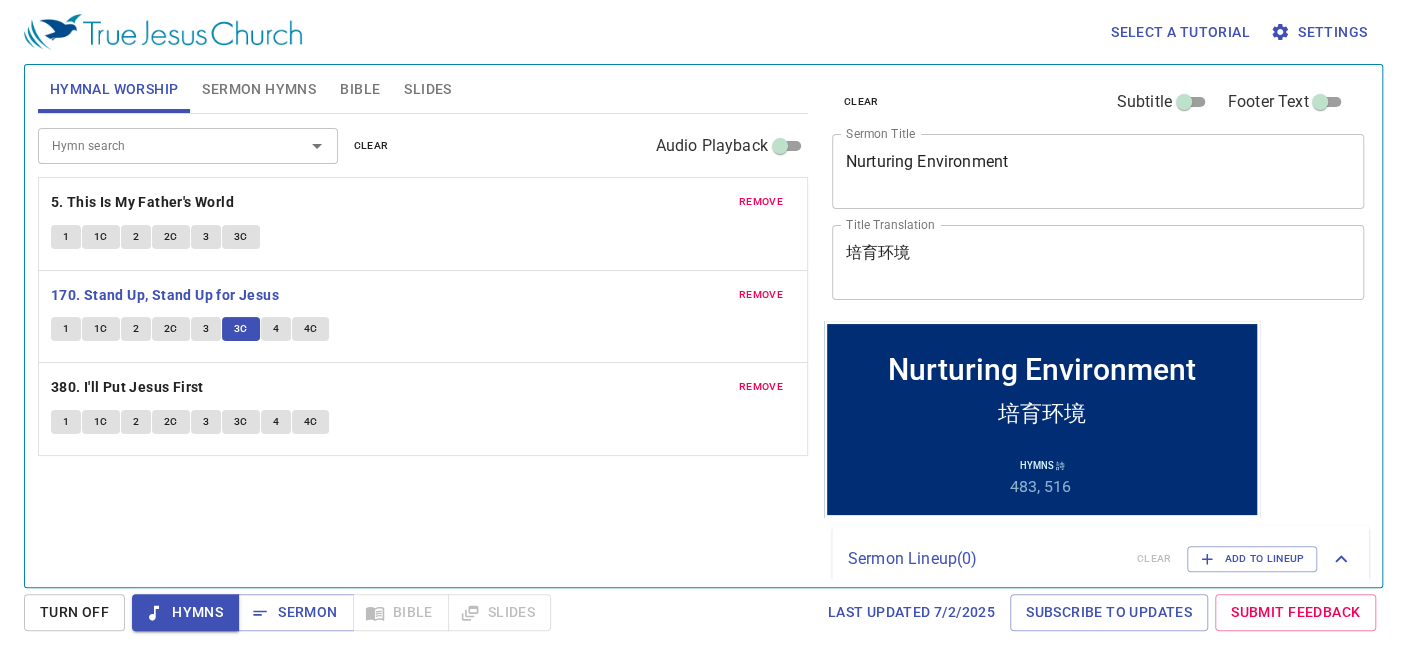 click on "4" at bounding box center [276, 329] 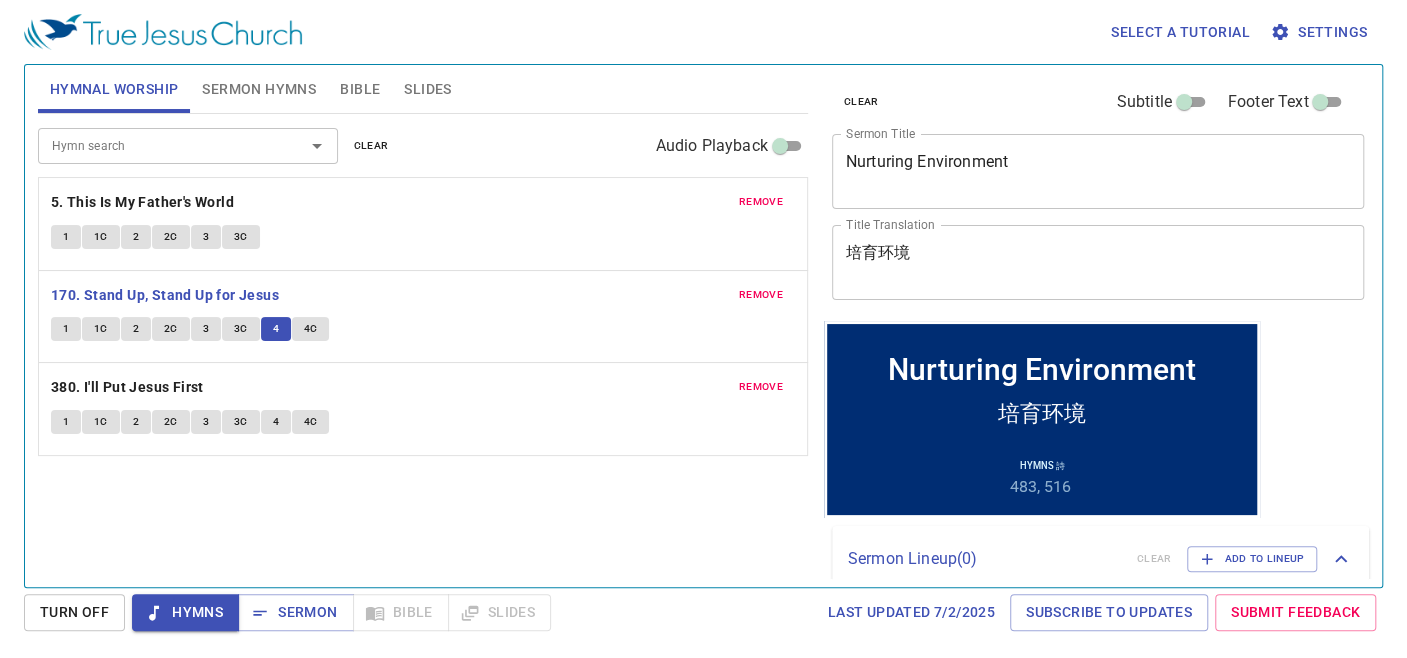 click on "4C" at bounding box center [311, 329] 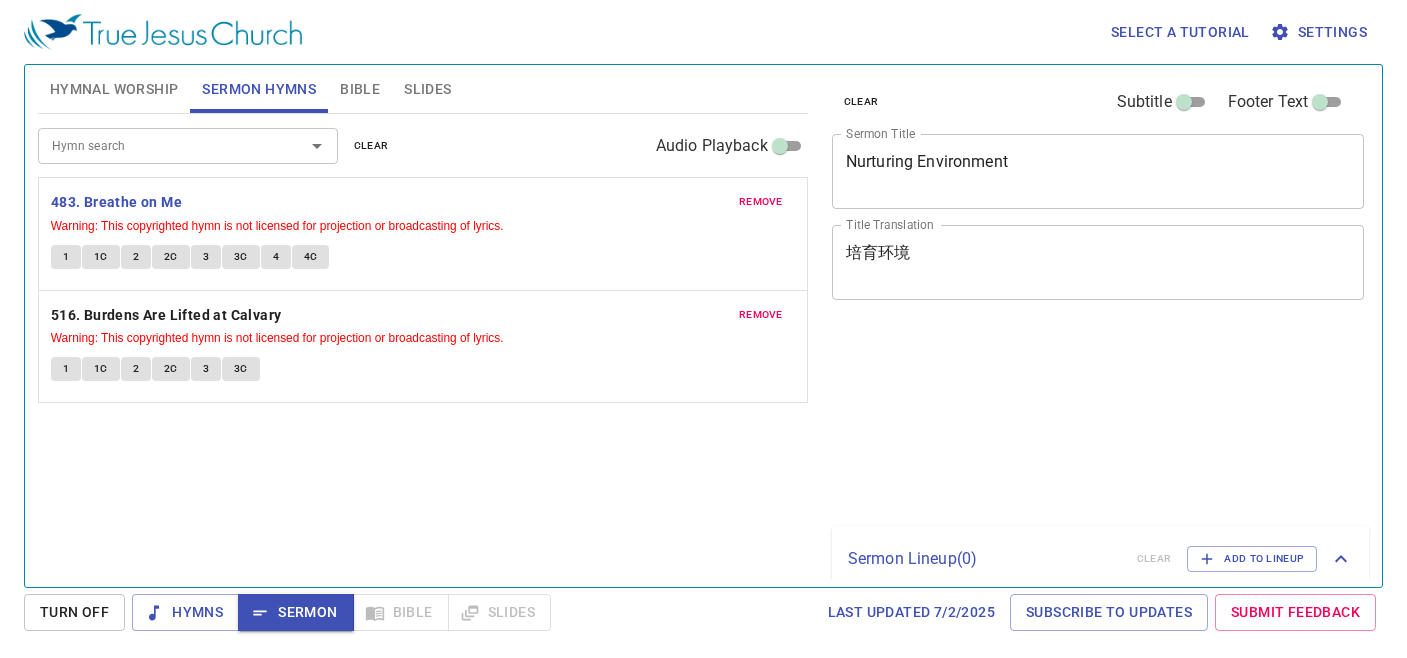 scroll, scrollTop: 0, scrollLeft: 0, axis: both 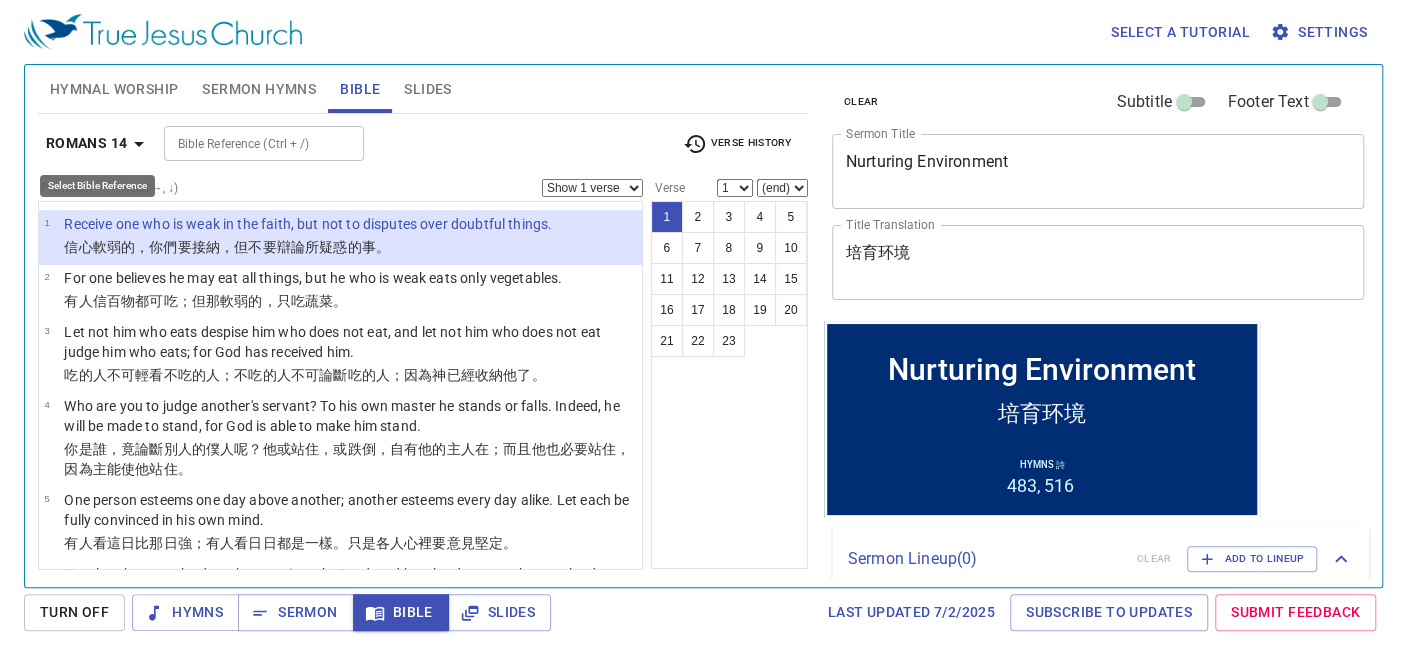 click 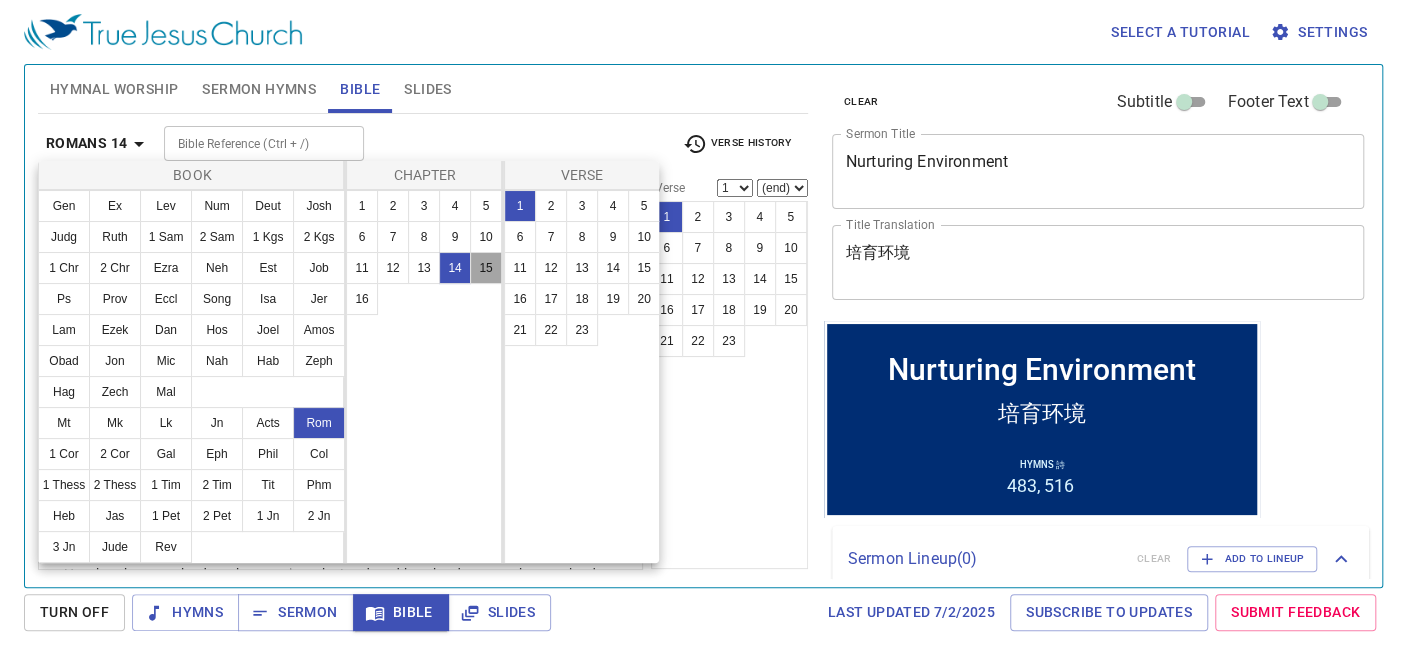click on "15" at bounding box center (486, 268) 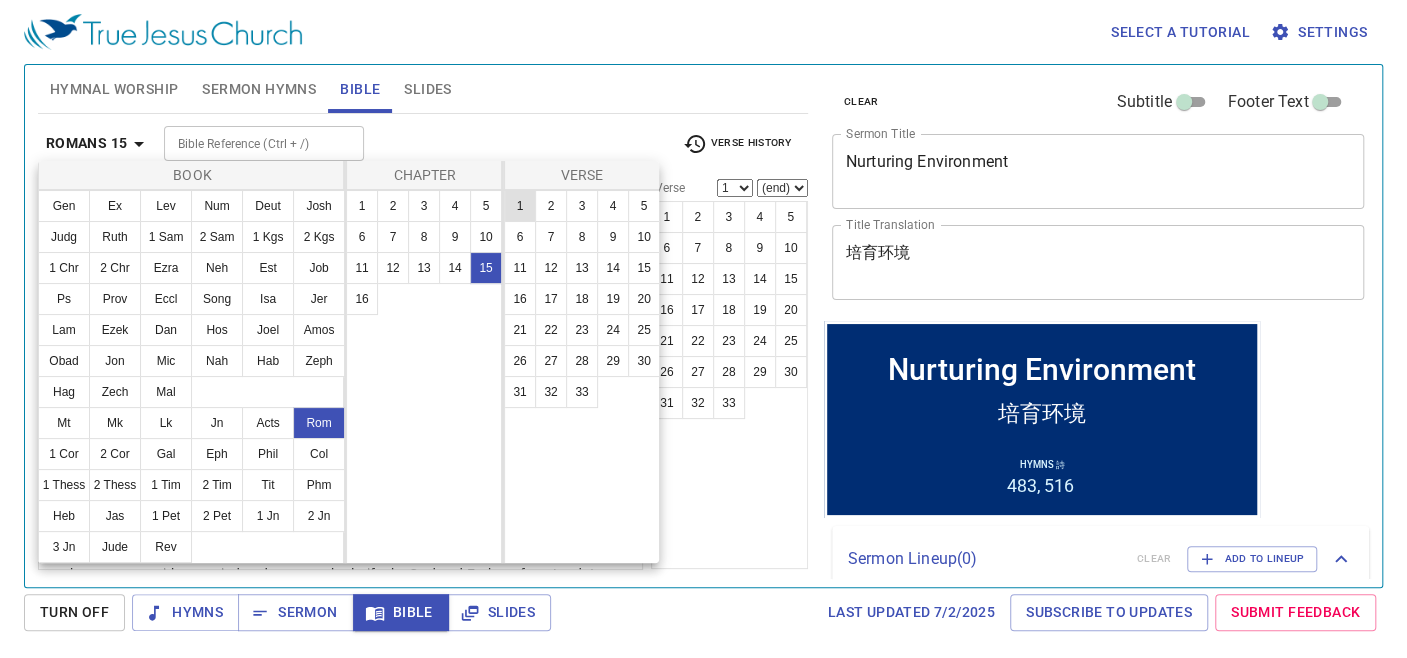 click on "1" at bounding box center (520, 206) 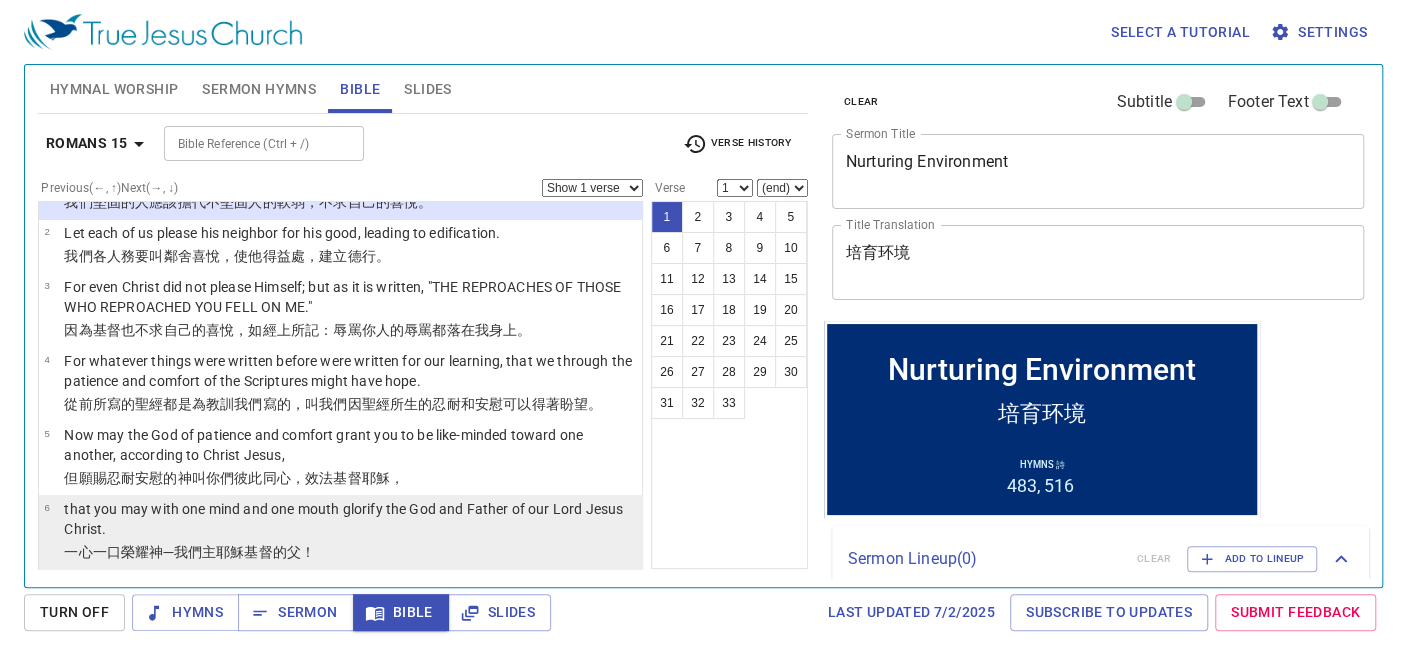 scroll, scrollTop: 111, scrollLeft: 0, axis: vertical 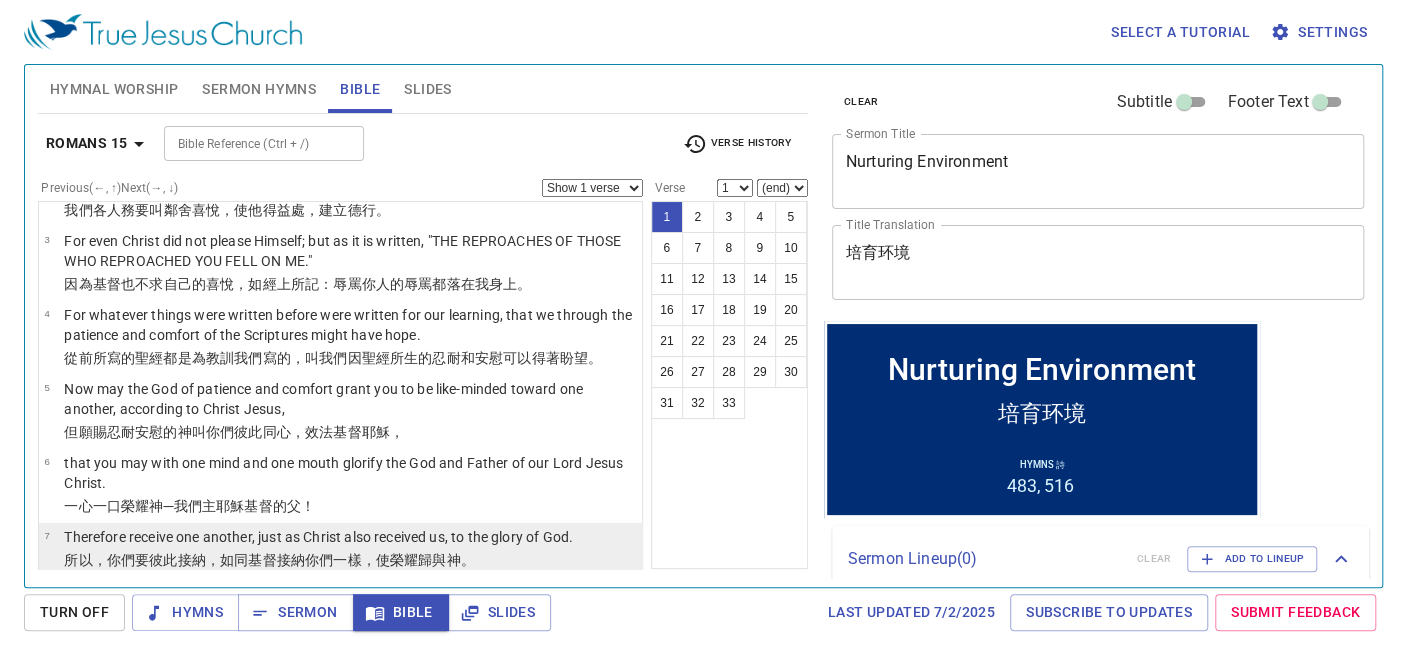 click on "接納 你們 一樣 ，使 榮耀 歸與神 。" at bounding box center [376, 560] 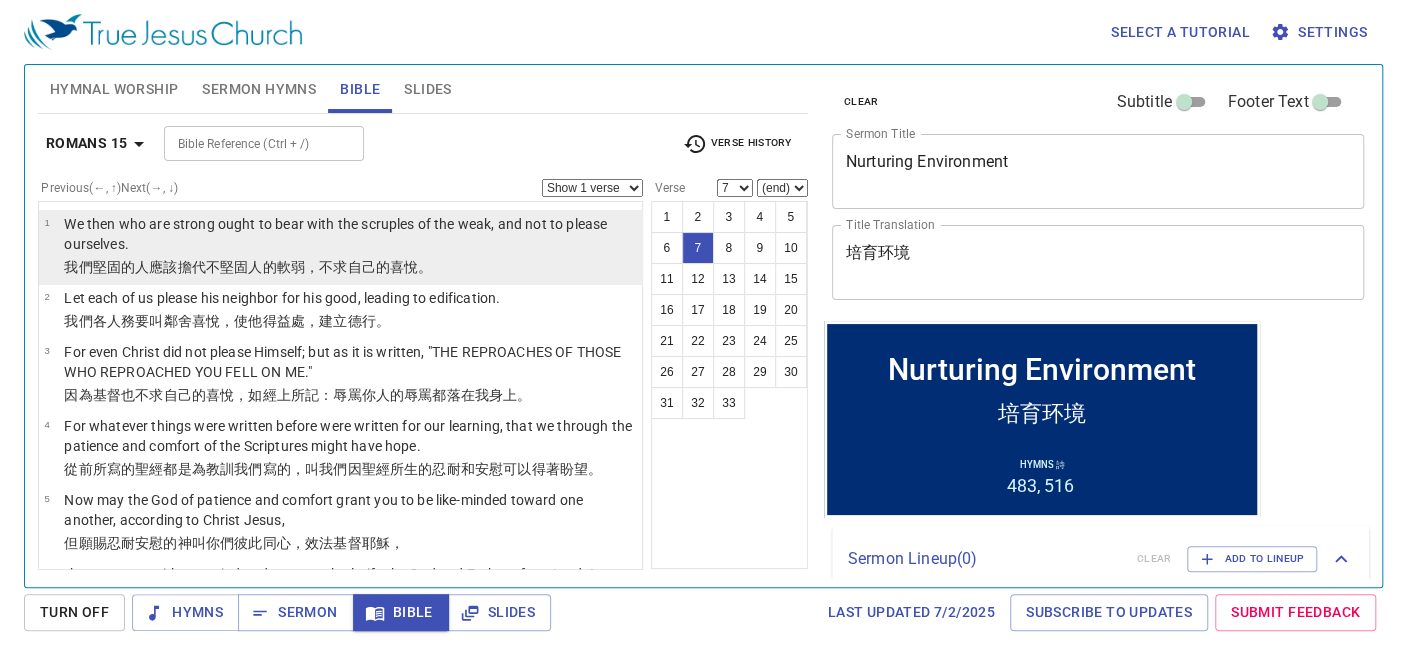 scroll, scrollTop: 0, scrollLeft: 0, axis: both 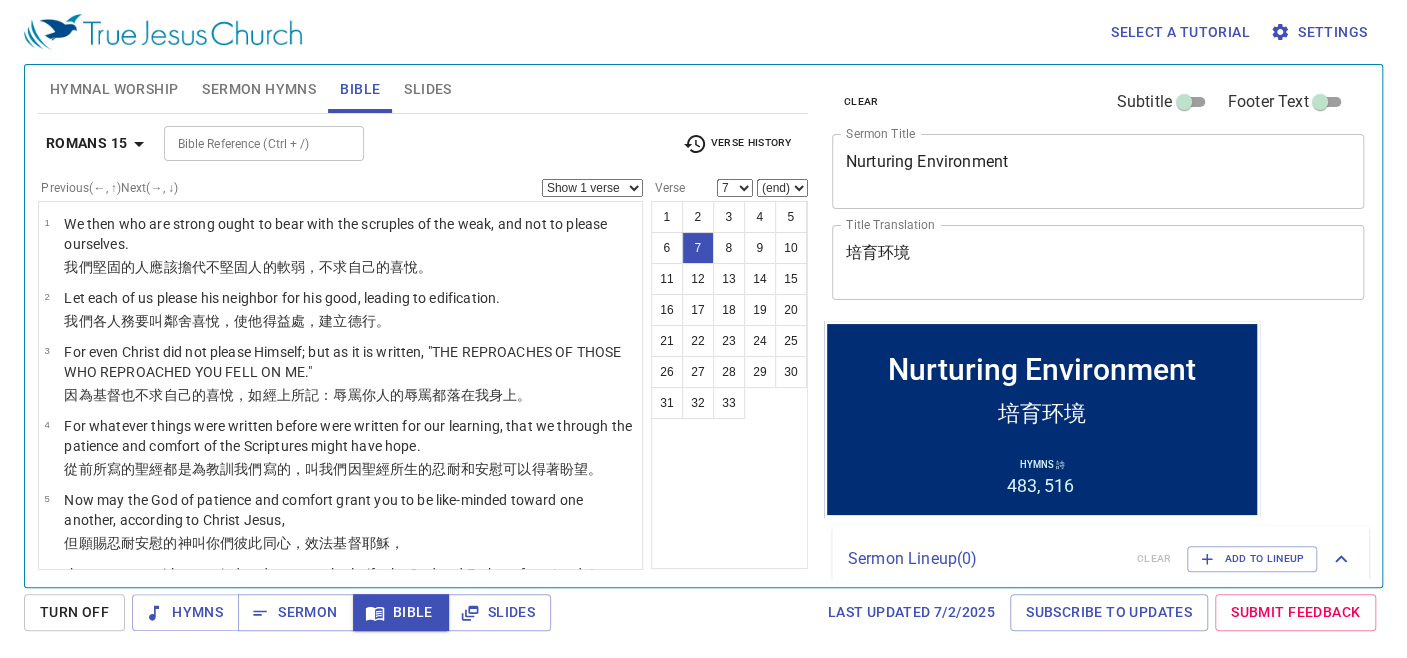 click on "Verse History" at bounding box center (737, 144) 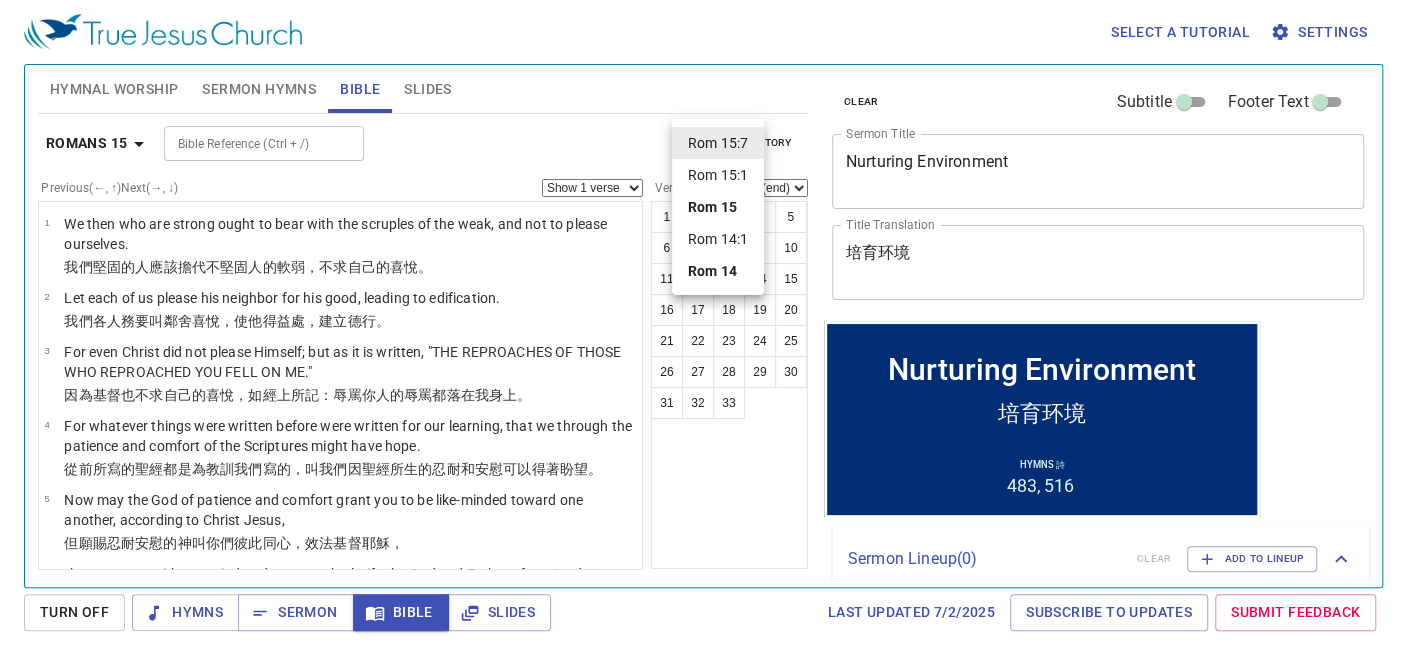 click on "Rom 14:1" at bounding box center [718, 239] 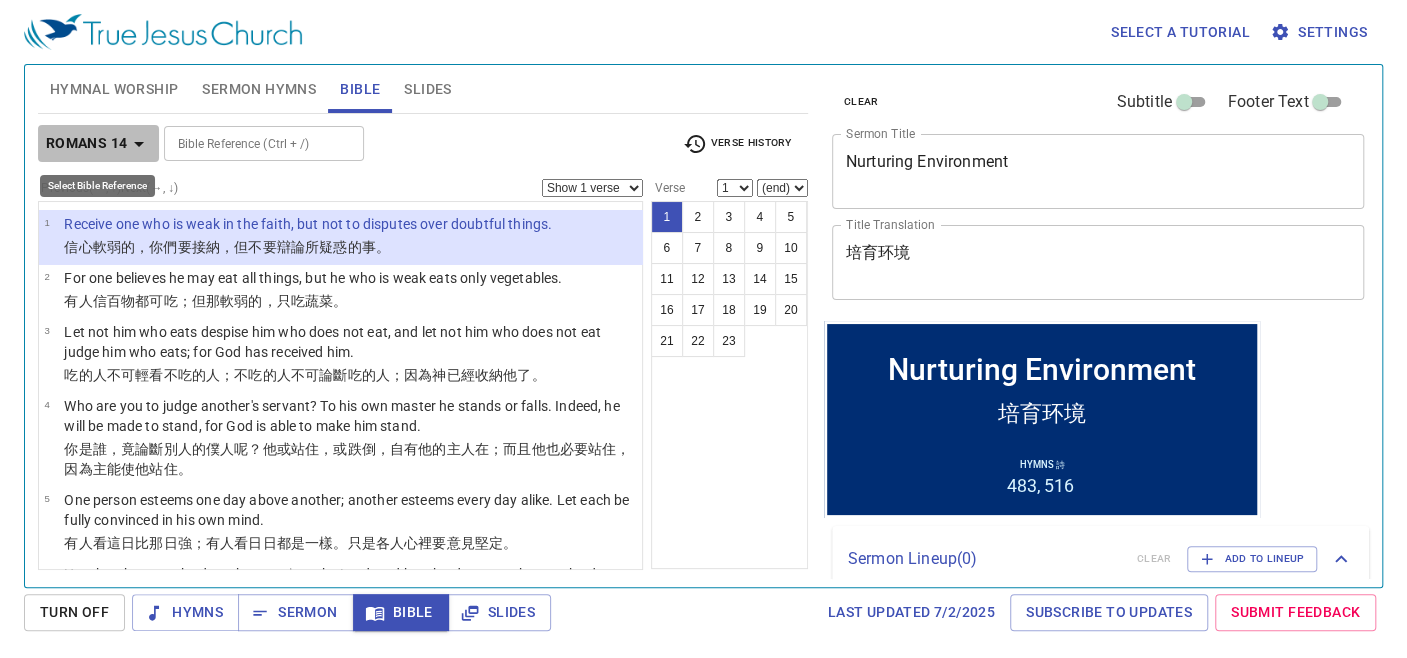 click 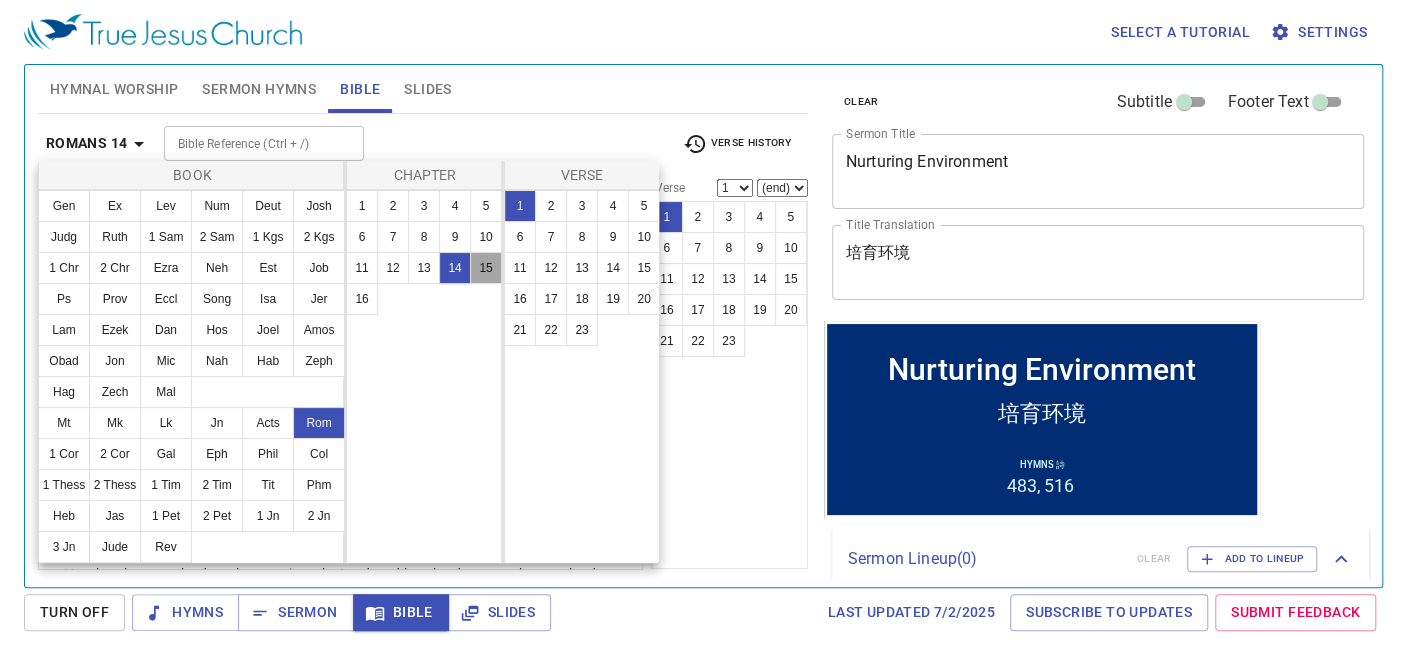 click on "15" at bounding box center (486, 268) 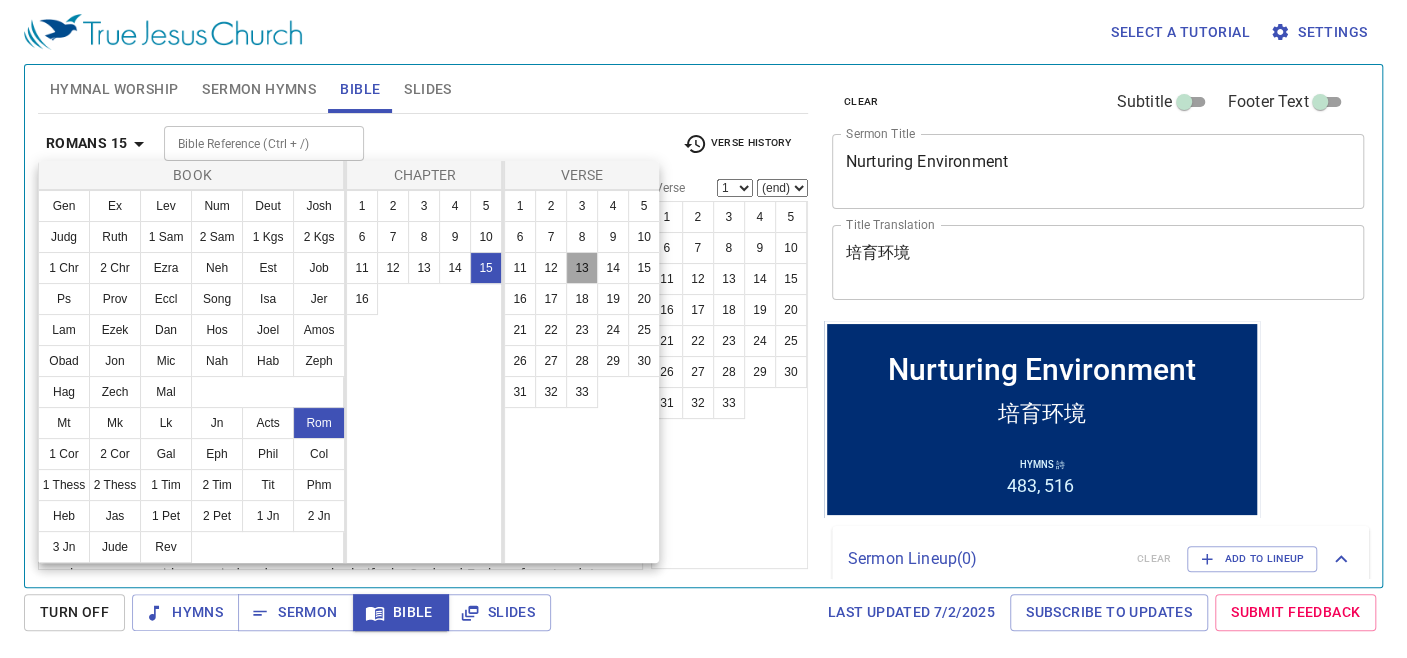 click on "13" at bounding box center [582, 268] 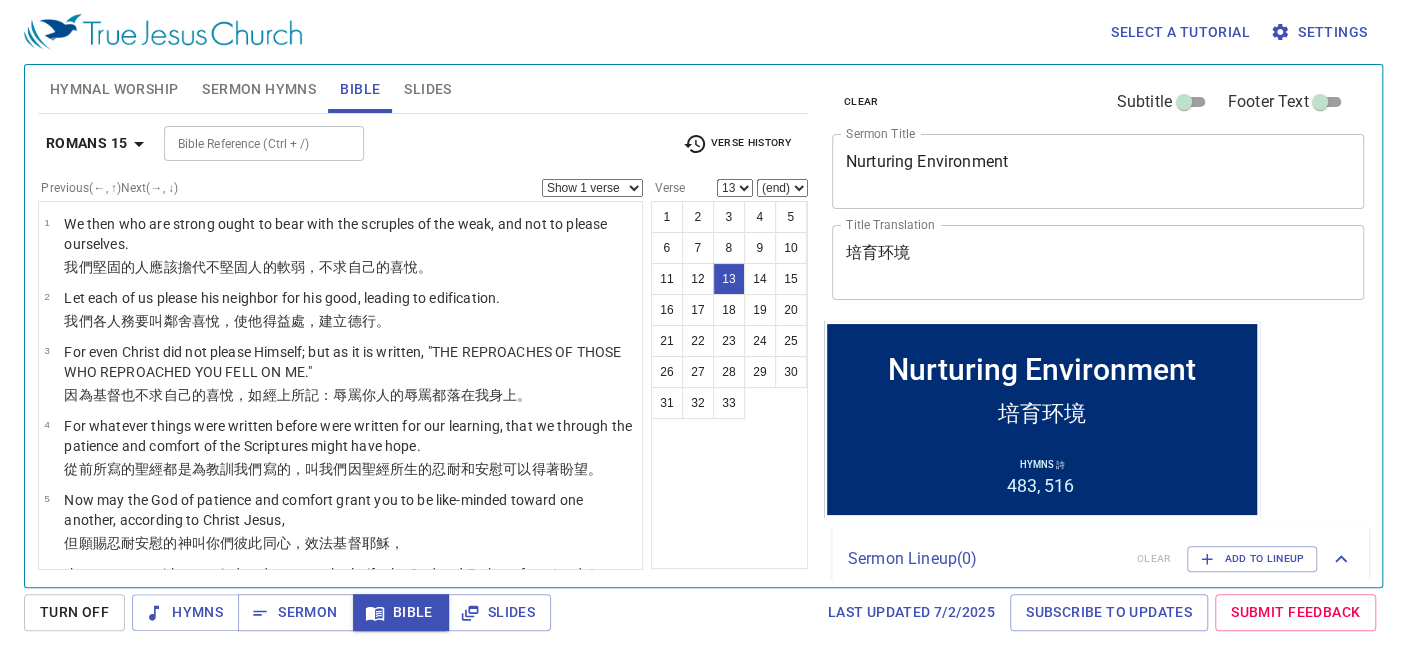 scroll, scrollTop: 679, scrollLeft: 0, axis: vertical 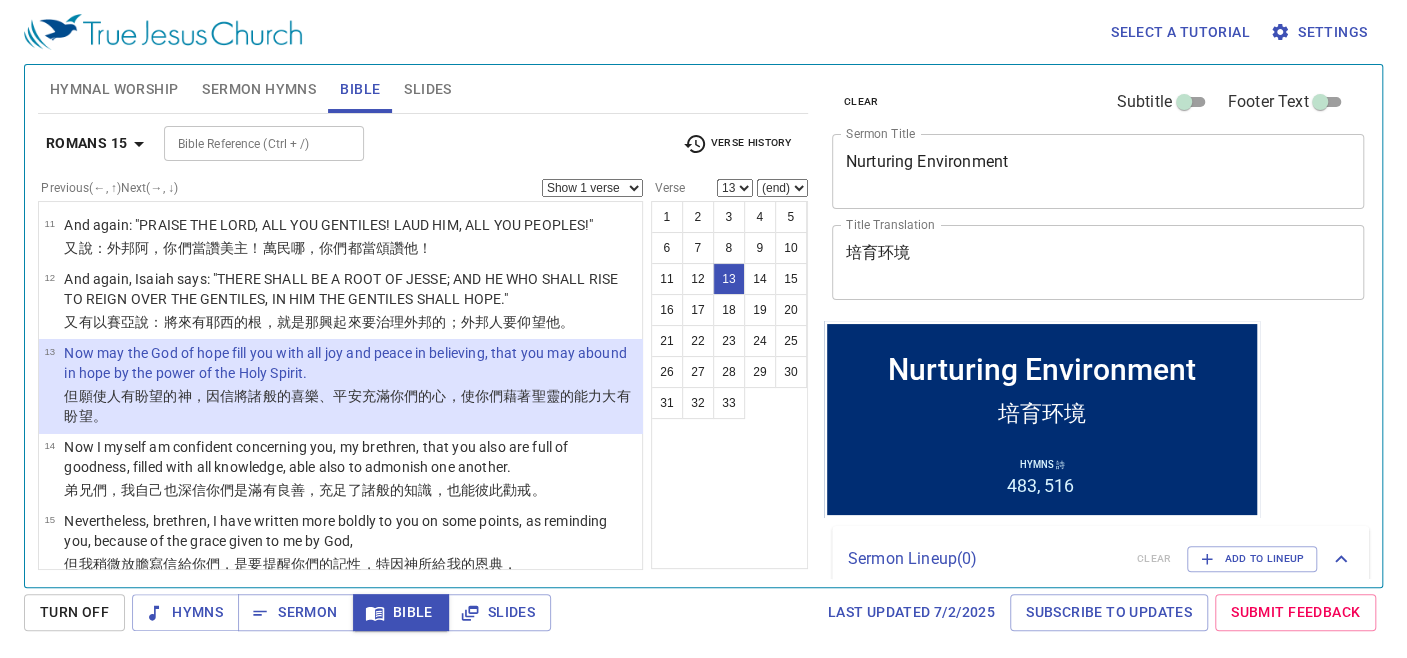 click 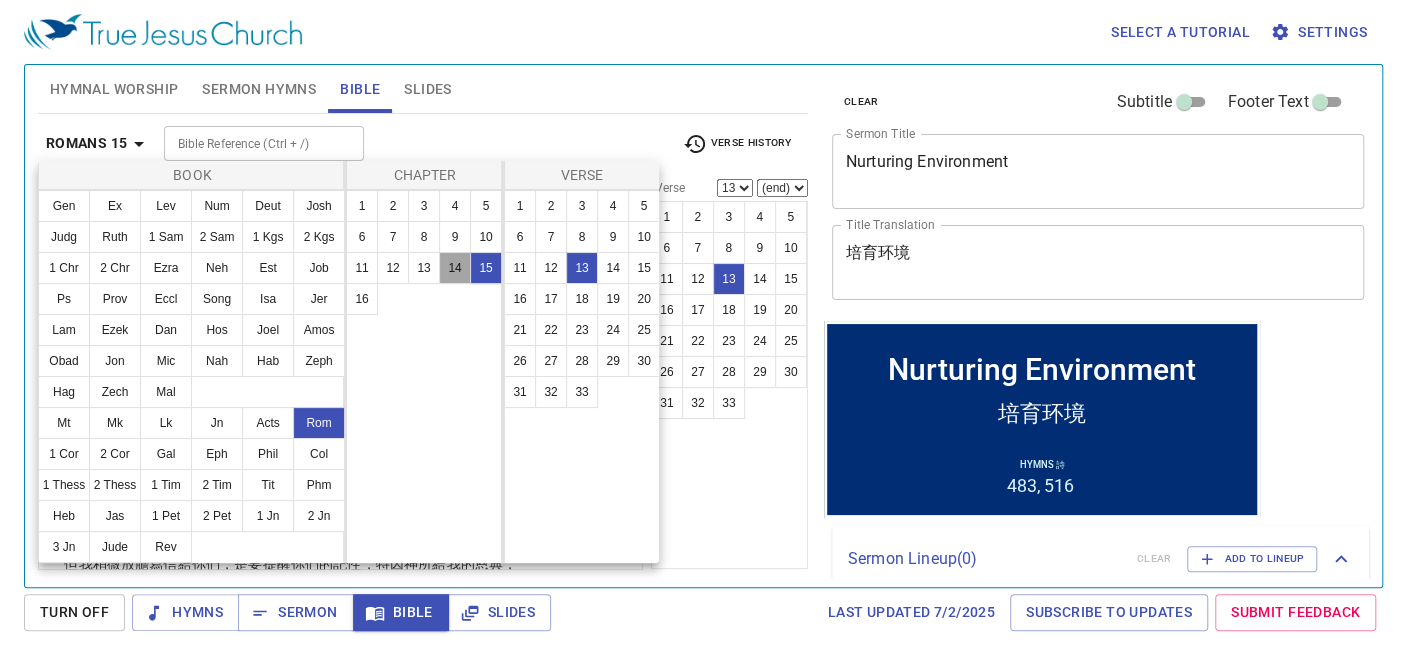 click on "14" at bounding box center (455, 268) 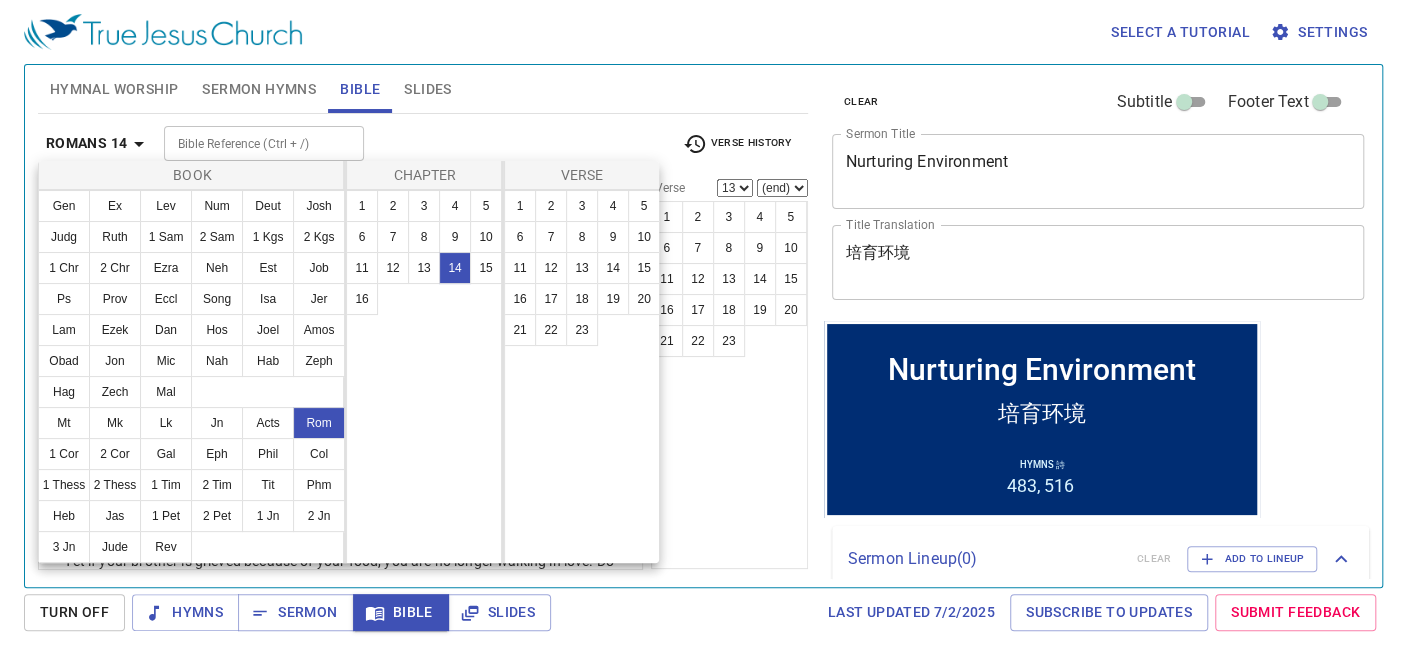 scroll, scrollTop: 0, scrollLeft: 0, axis: both 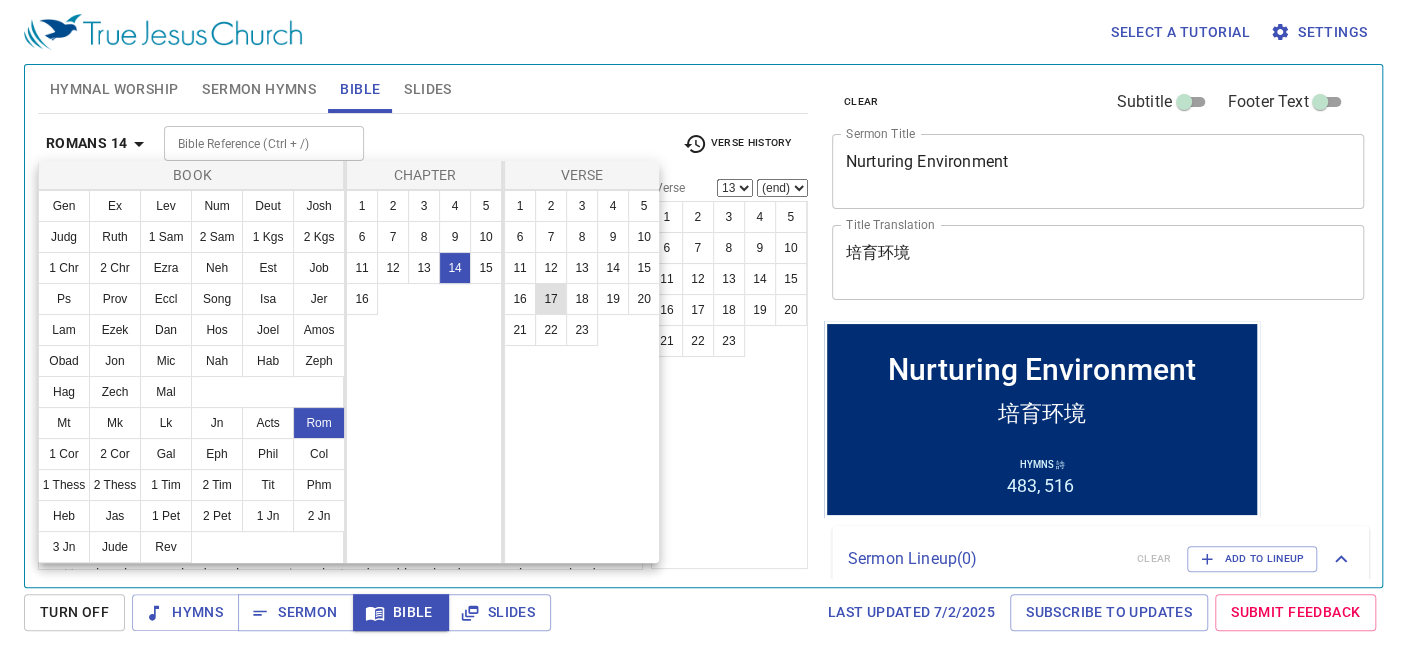 click on "17" at bounding box center (551, 299) 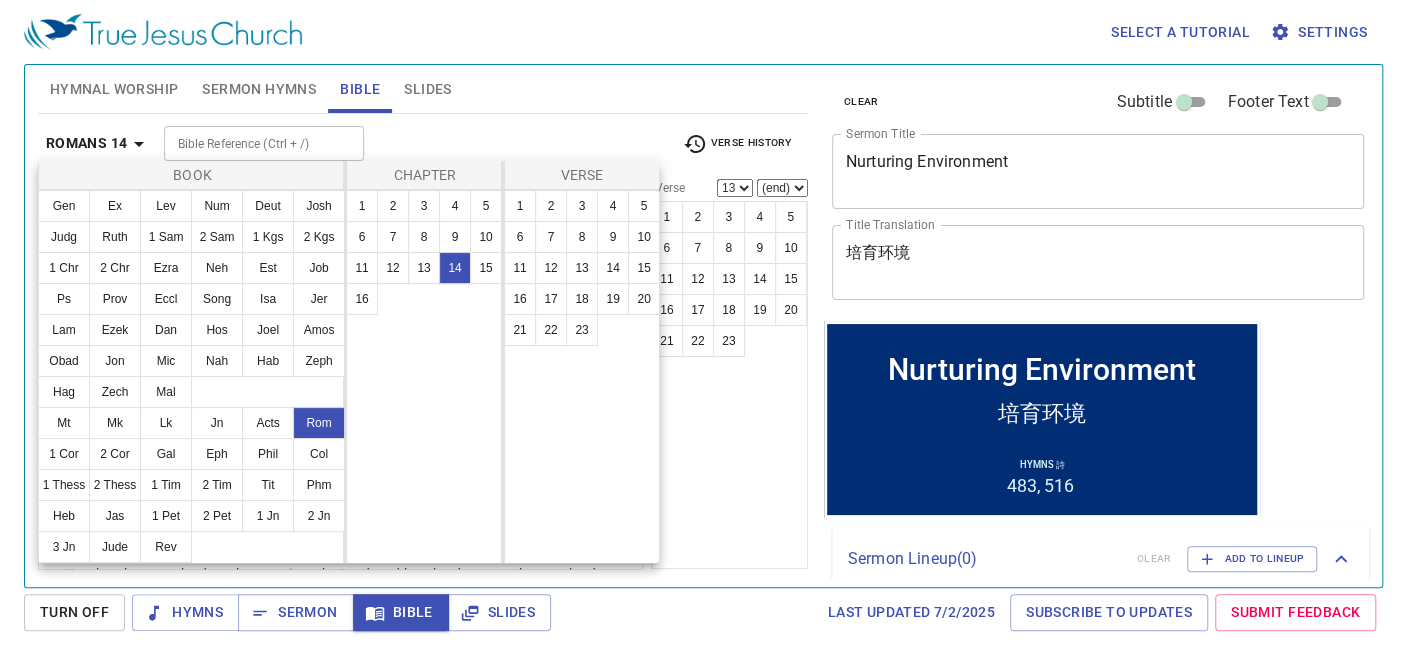 select on "17" 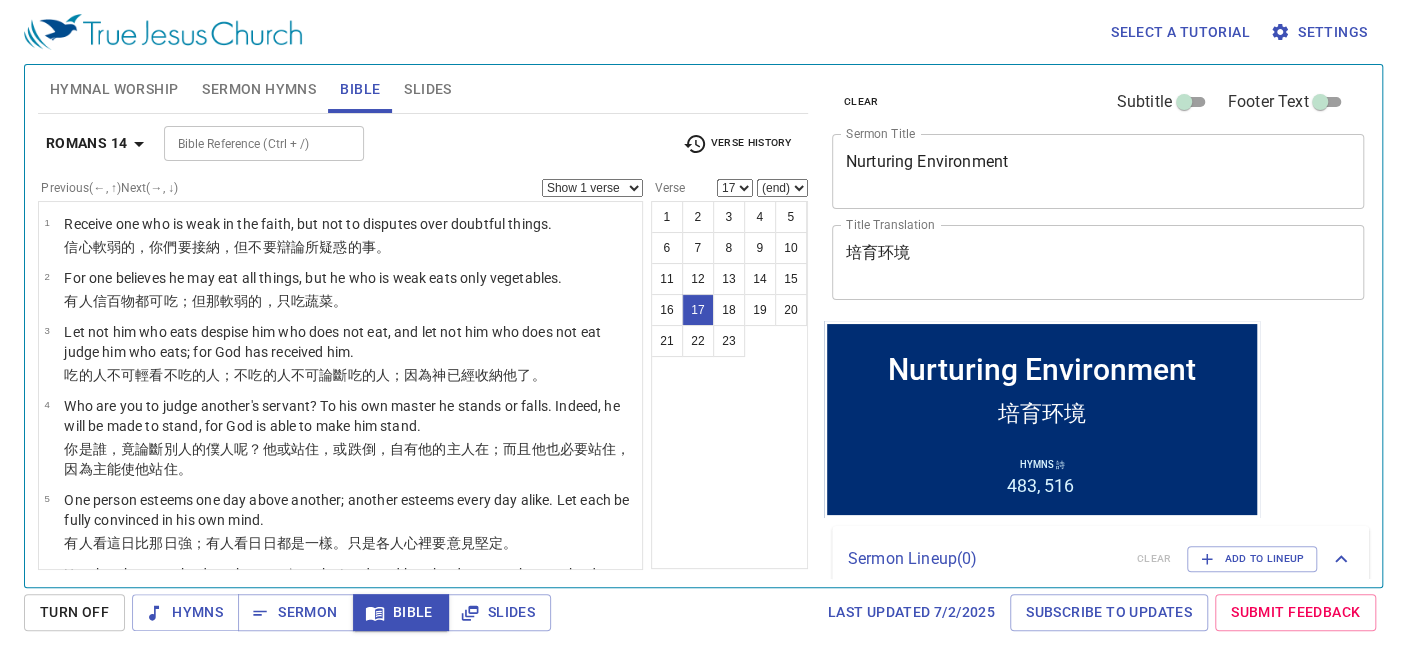 scroll, scrollTop: 1045, scrollLeft: 0, axis: vertical 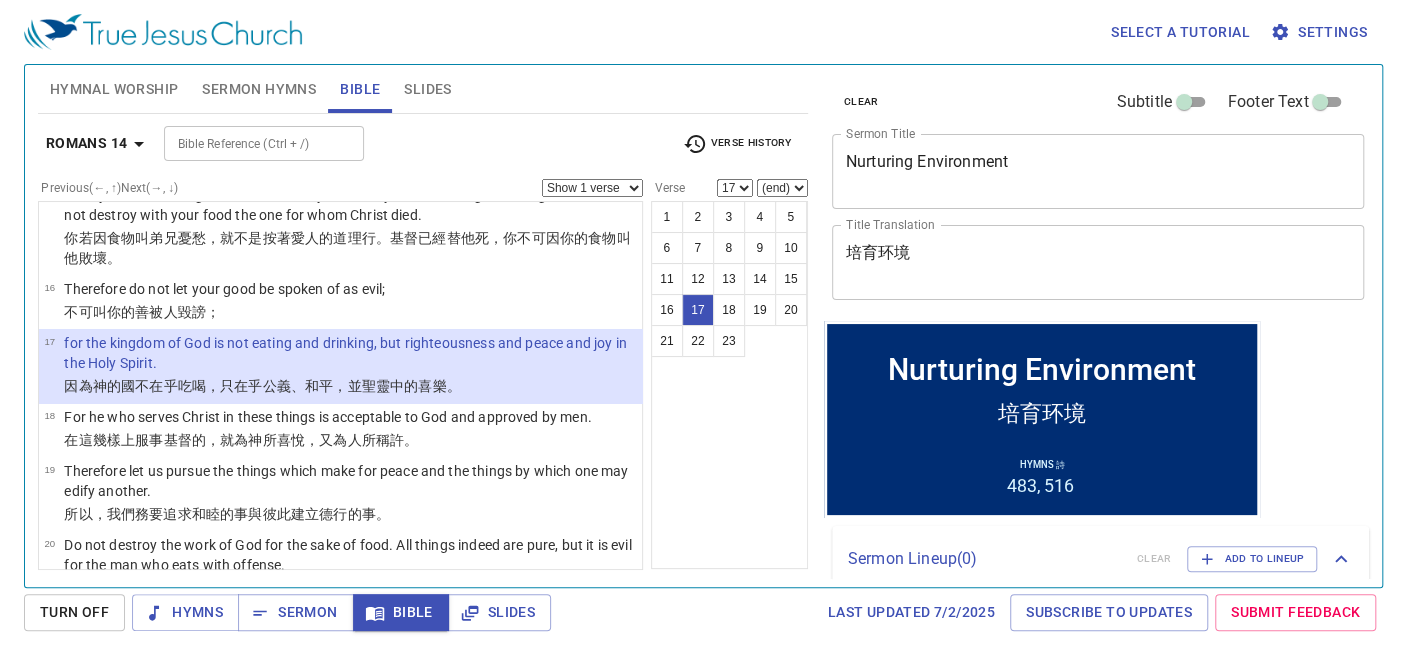 click on "Bible Reference (Ctrl + /)" at bounding box center [247, 143] 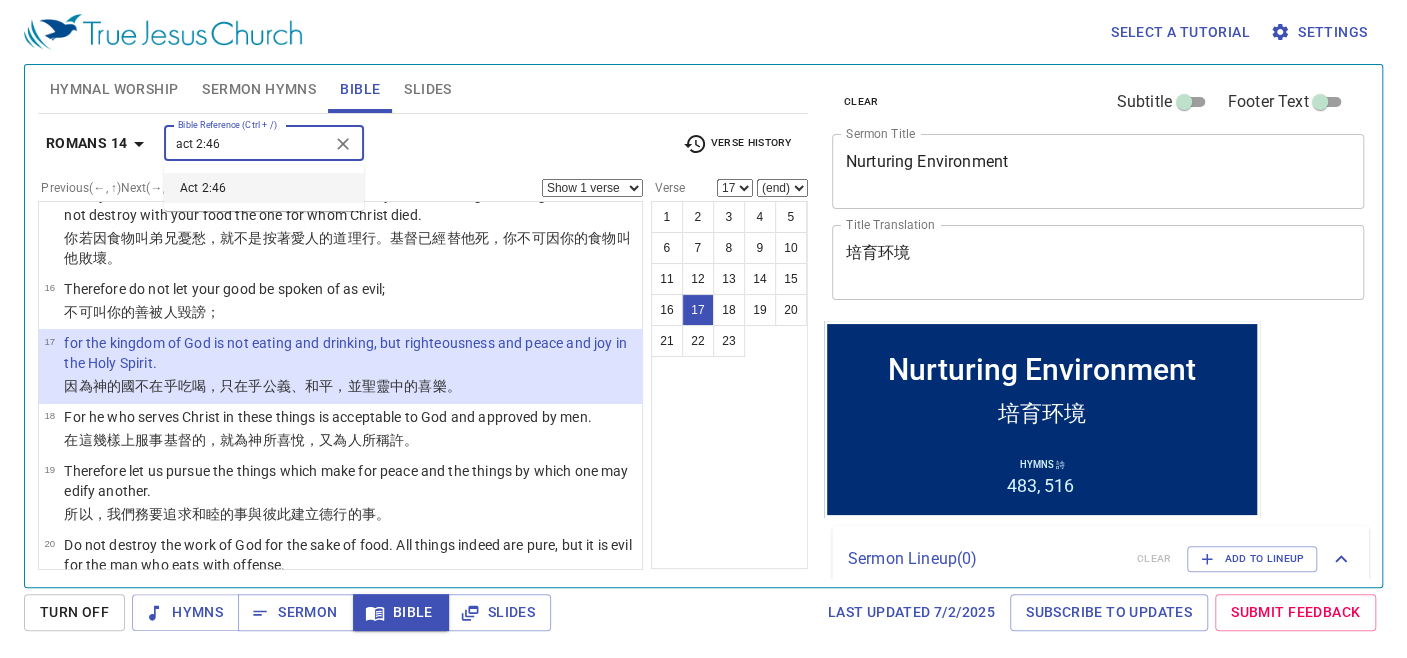 type on "act 2:46" 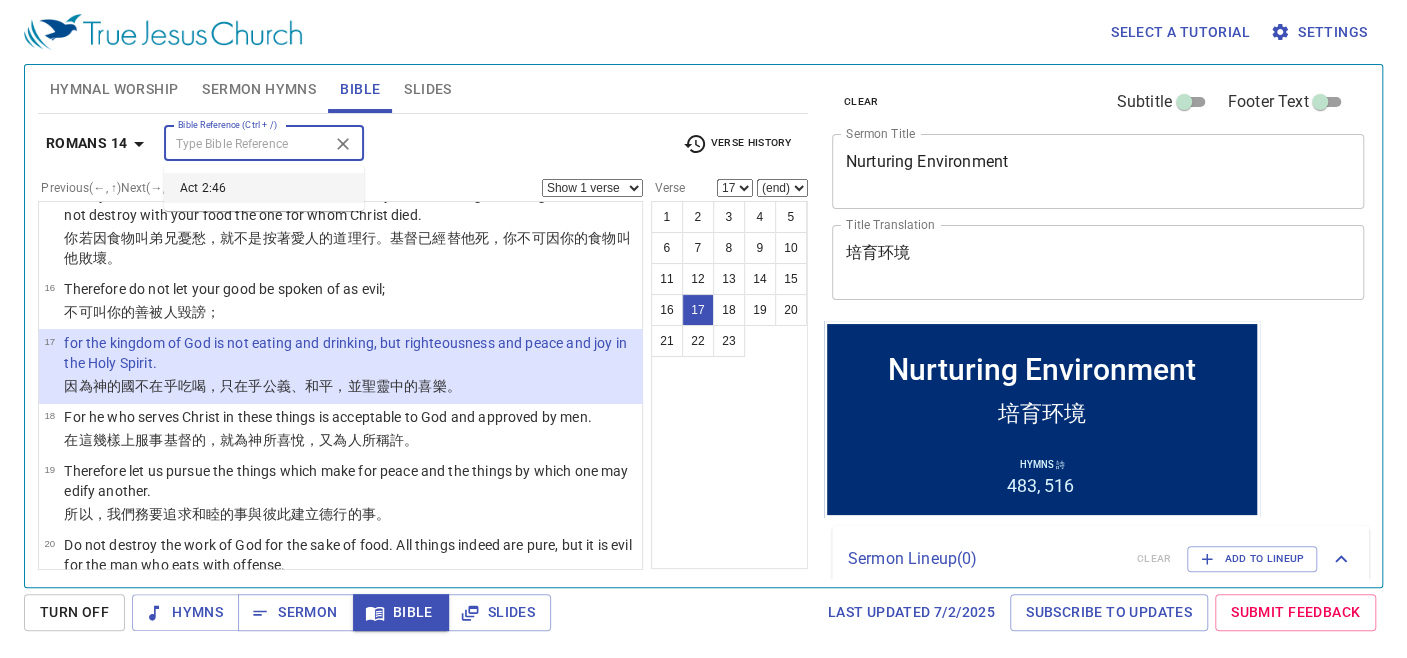 select on "46" 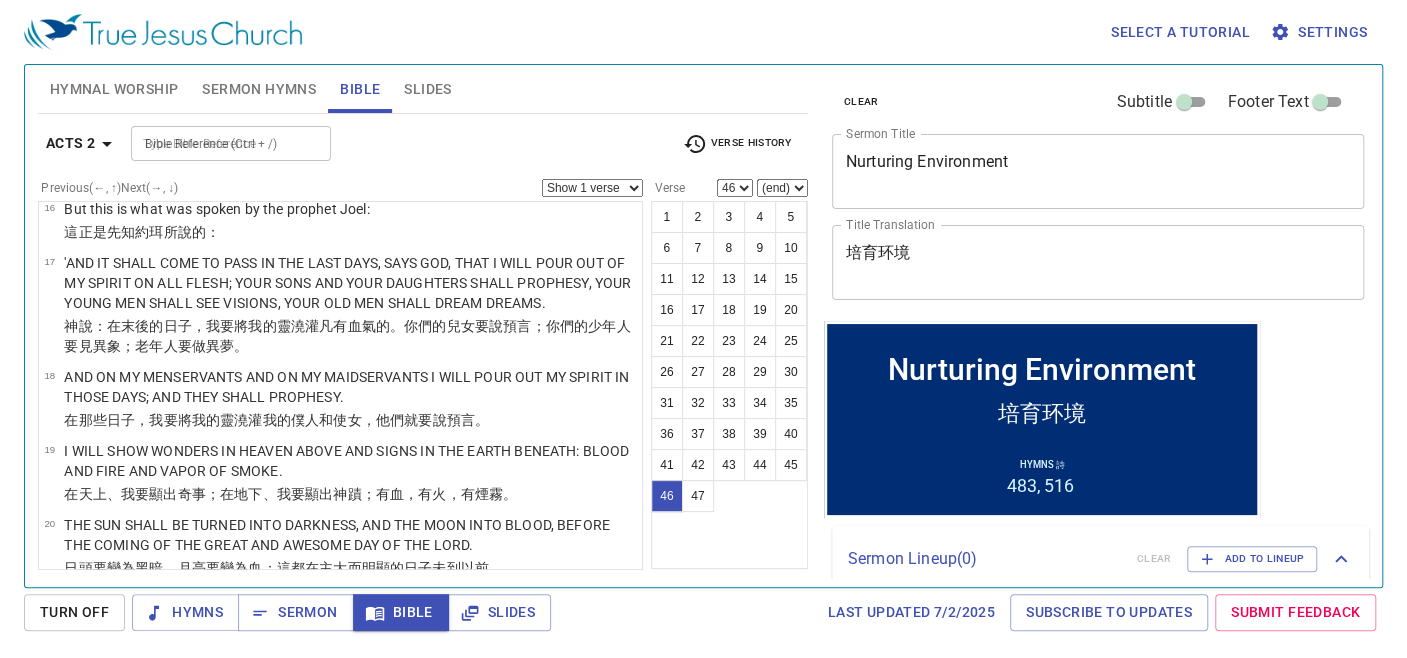 scroll, scrollTop: 3187, scrollLeft: 0, axis: vertical 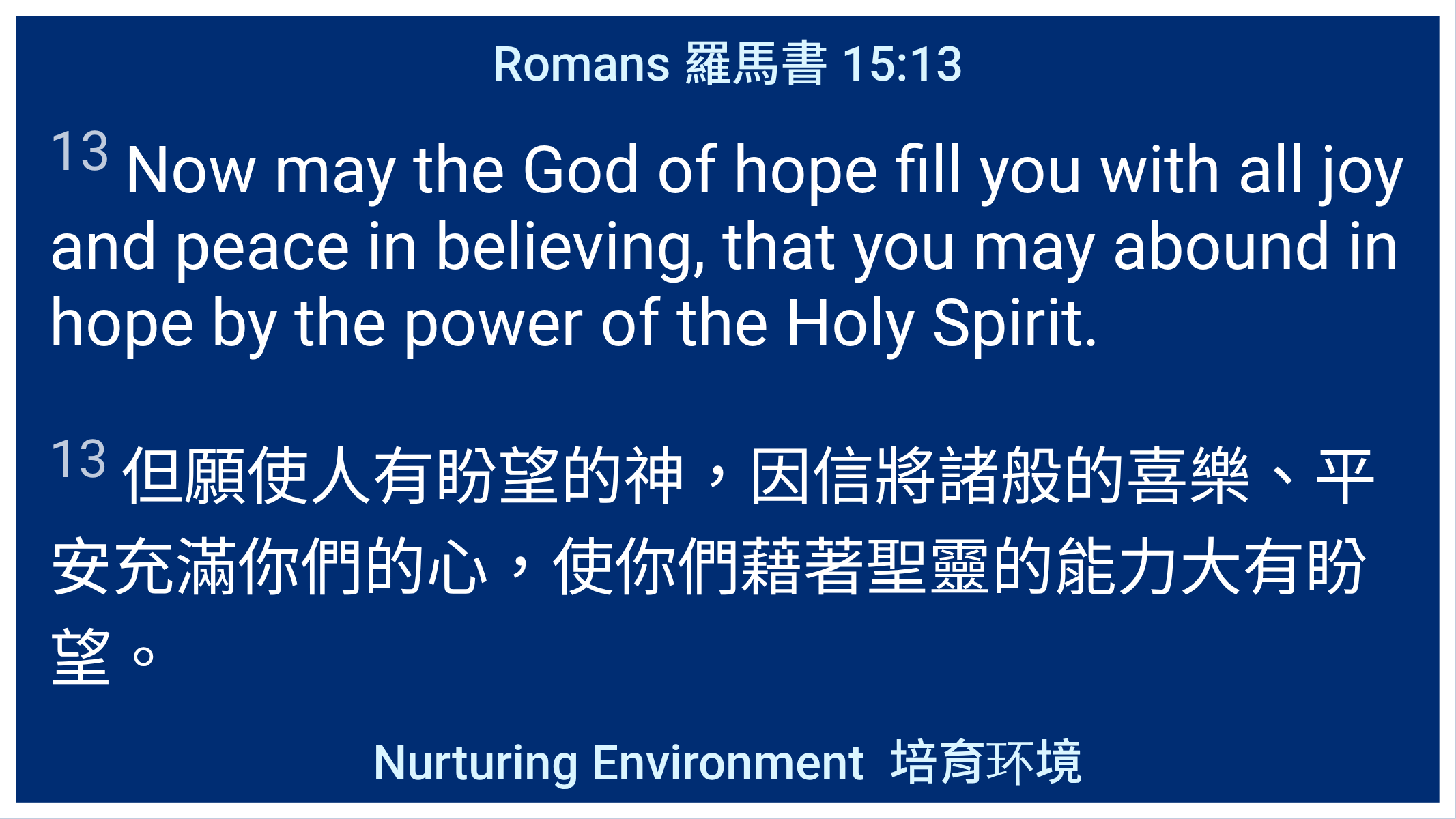 type 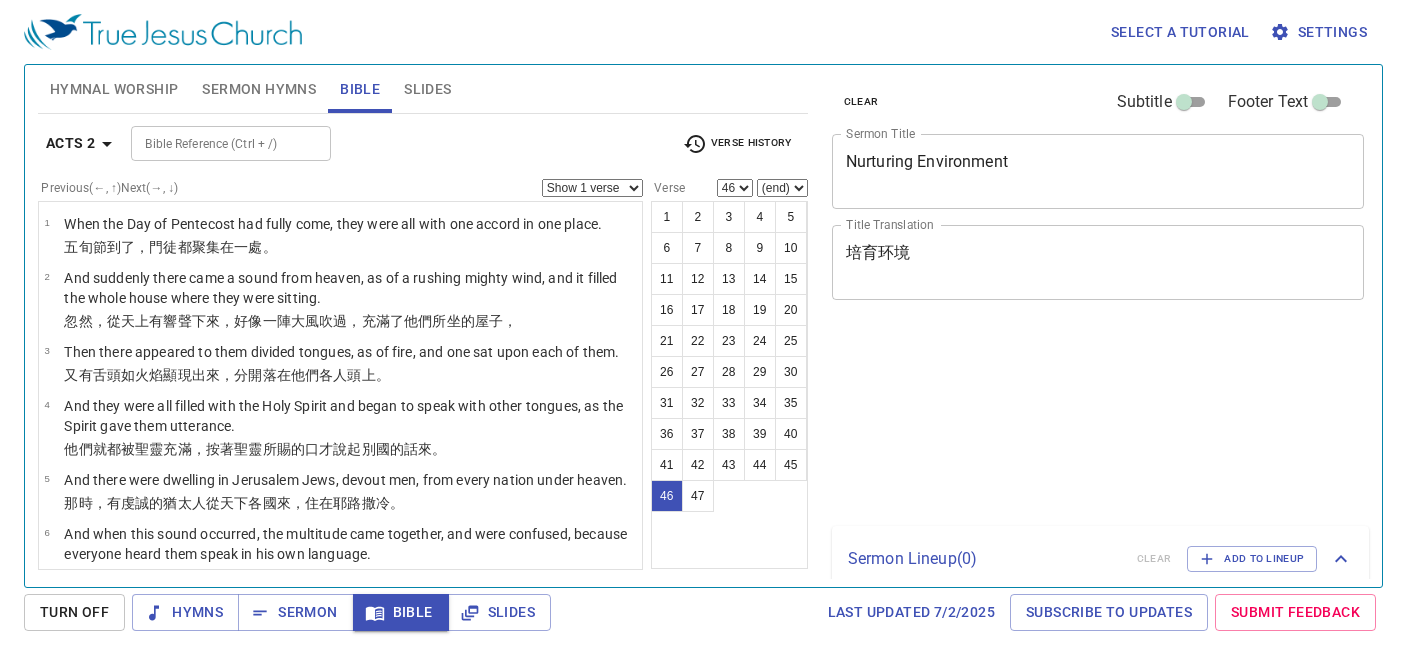 select on "46" 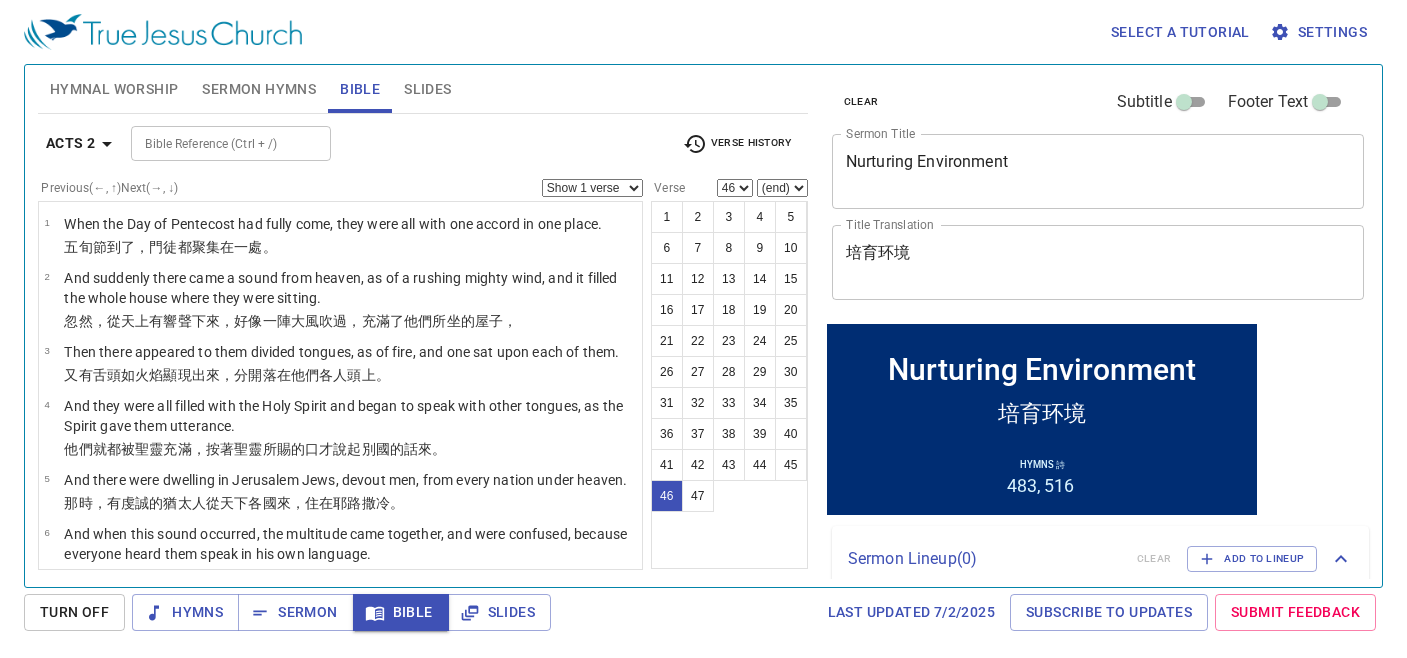 scroll, scrollTop: 0, scrollLeft: 0, axis: both 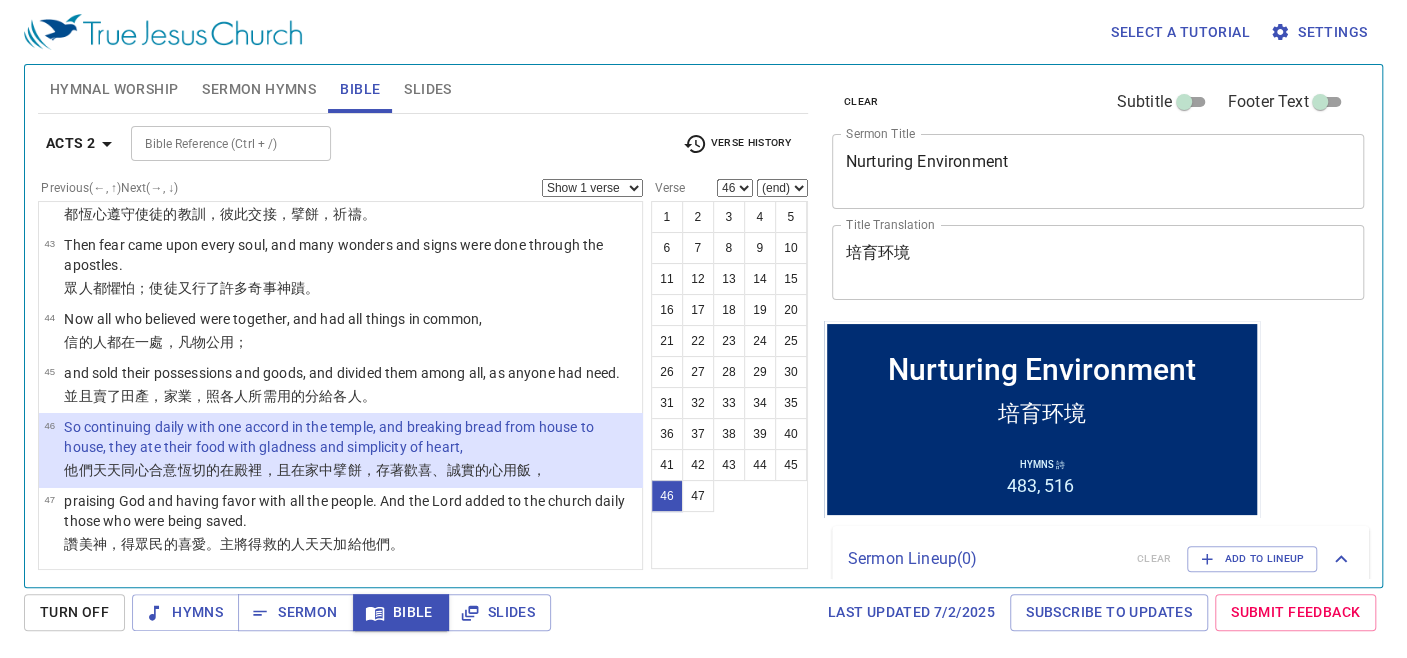 click on "Bible Reference (Ctrl + /)" at bounding box center [214, 143] 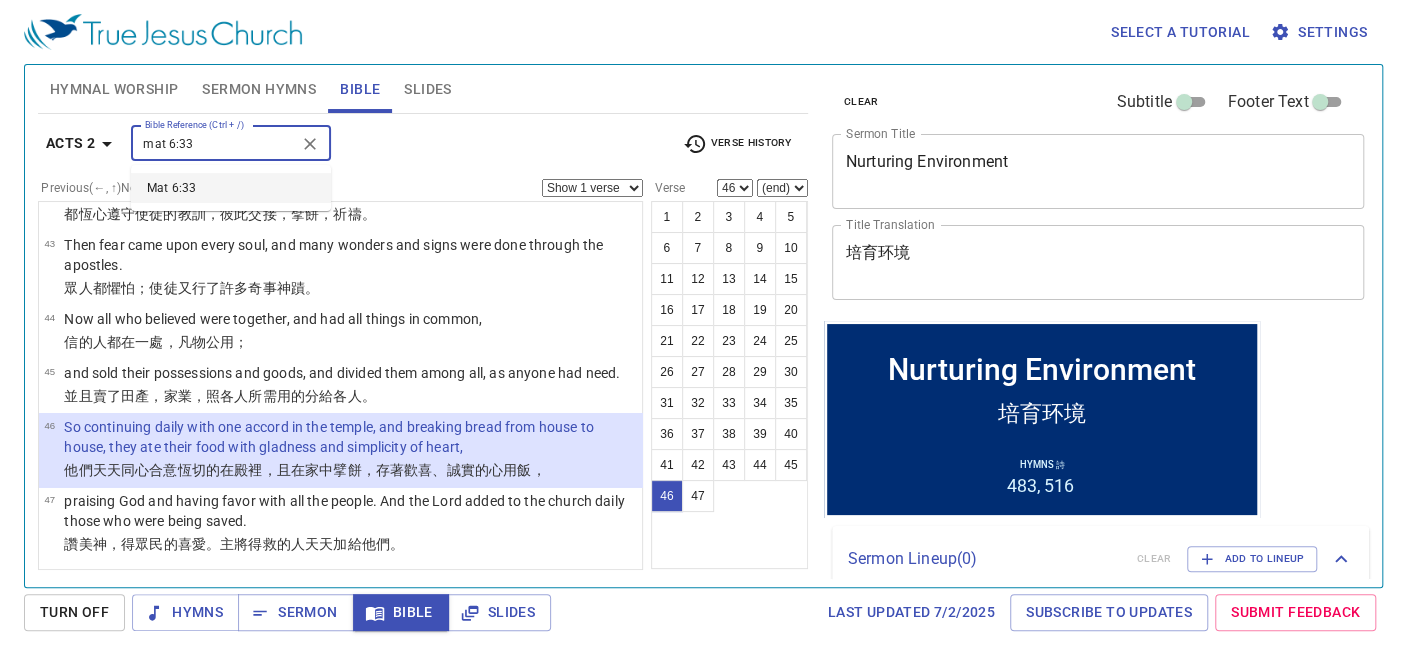 type on "mat 6:33" 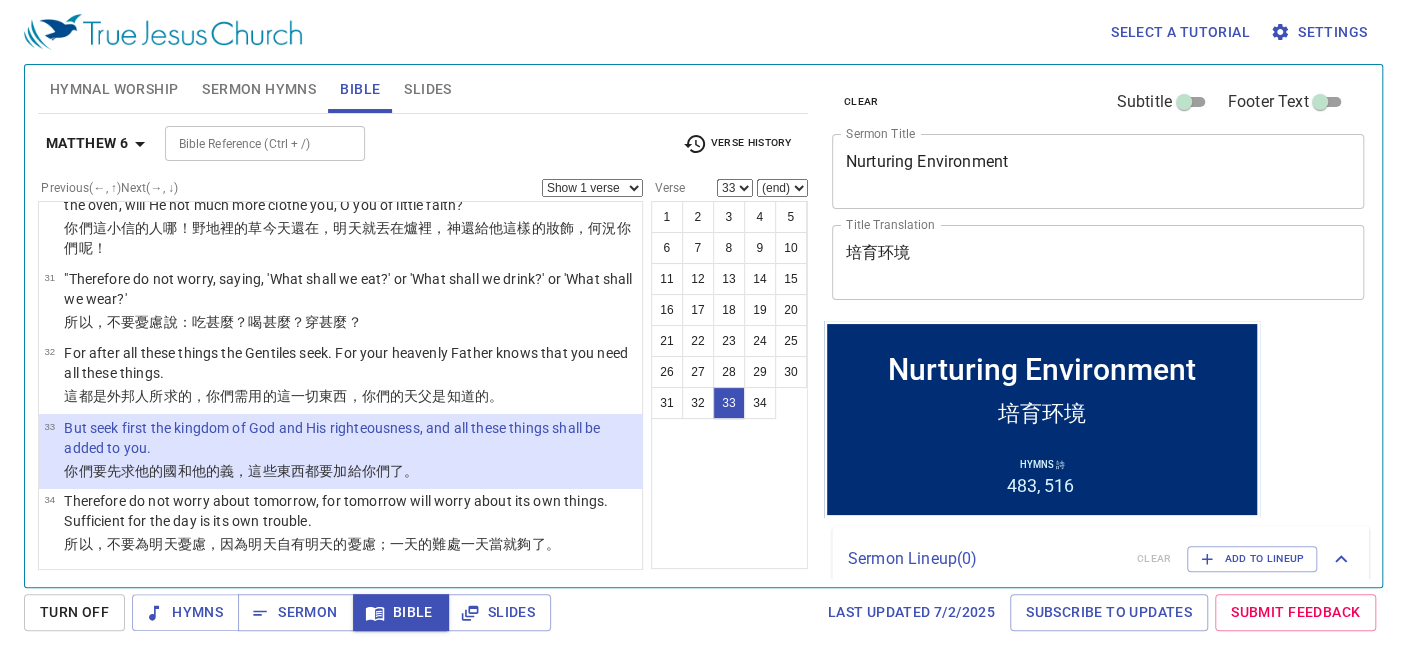 scroll, scrollTop: 2285, scrollLeft: 0, axis: vertical 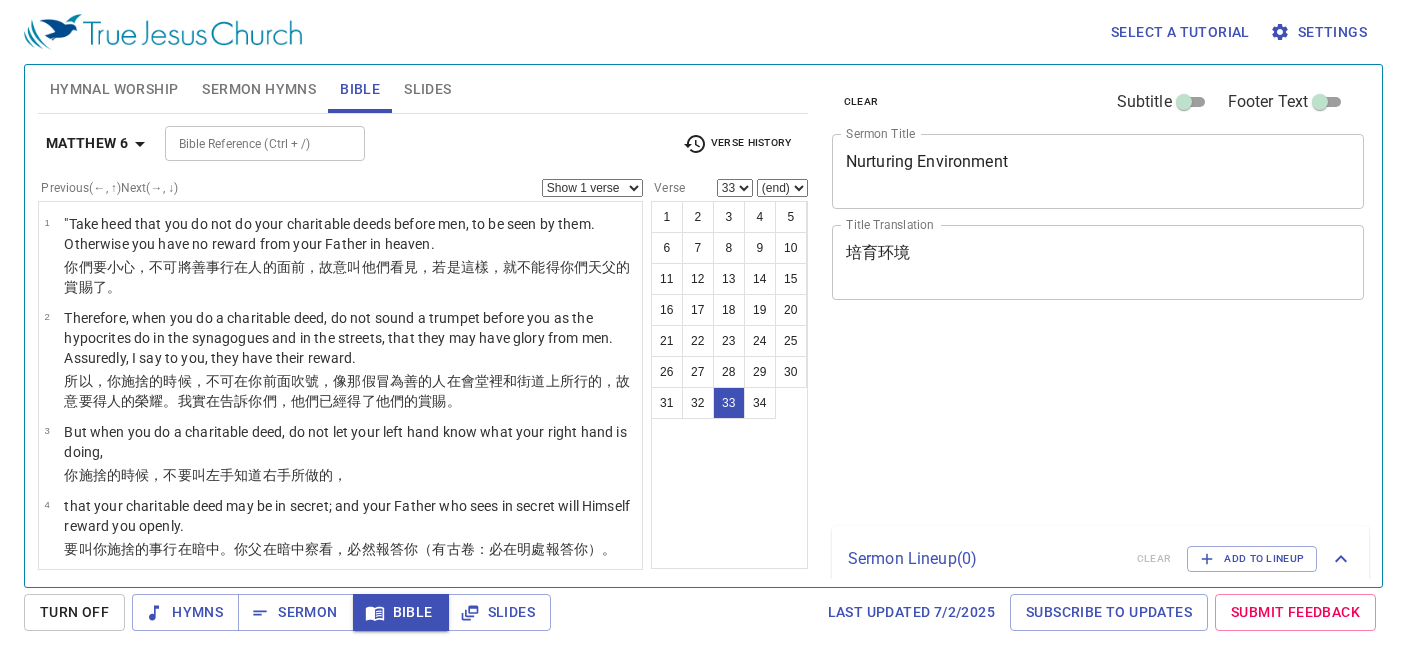 select on "33" 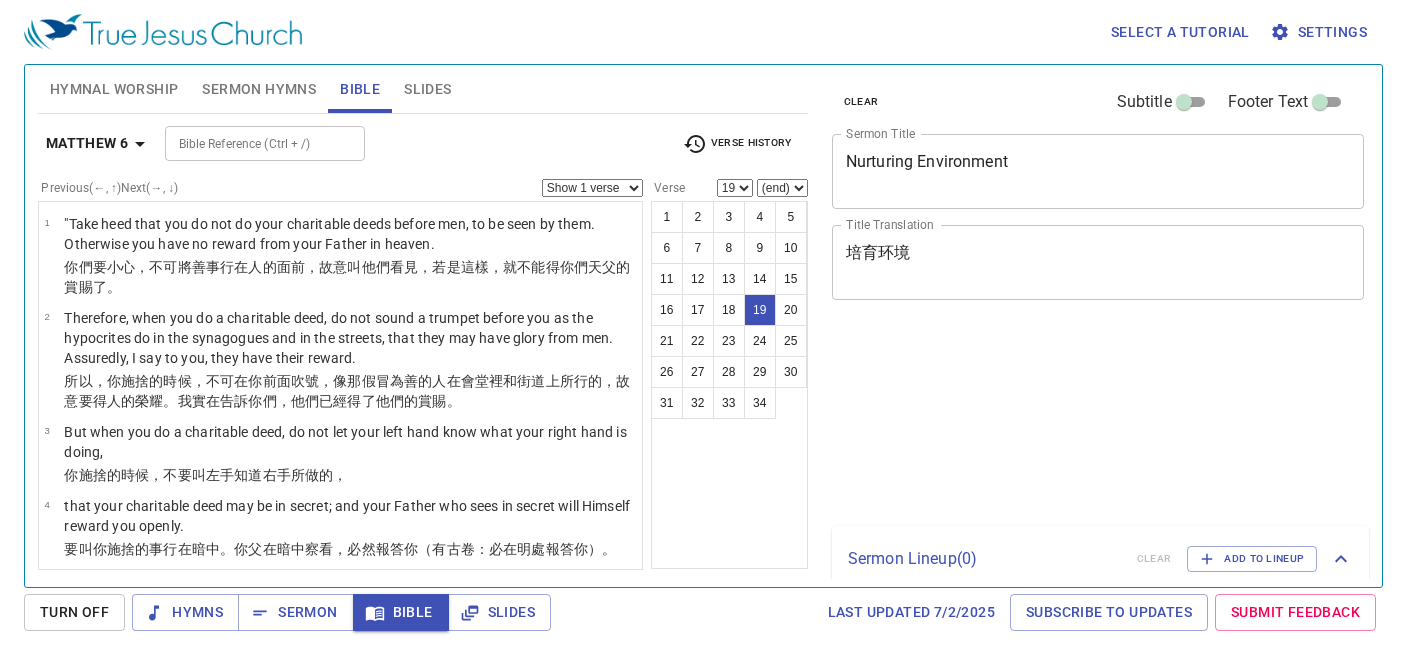 select on "19" 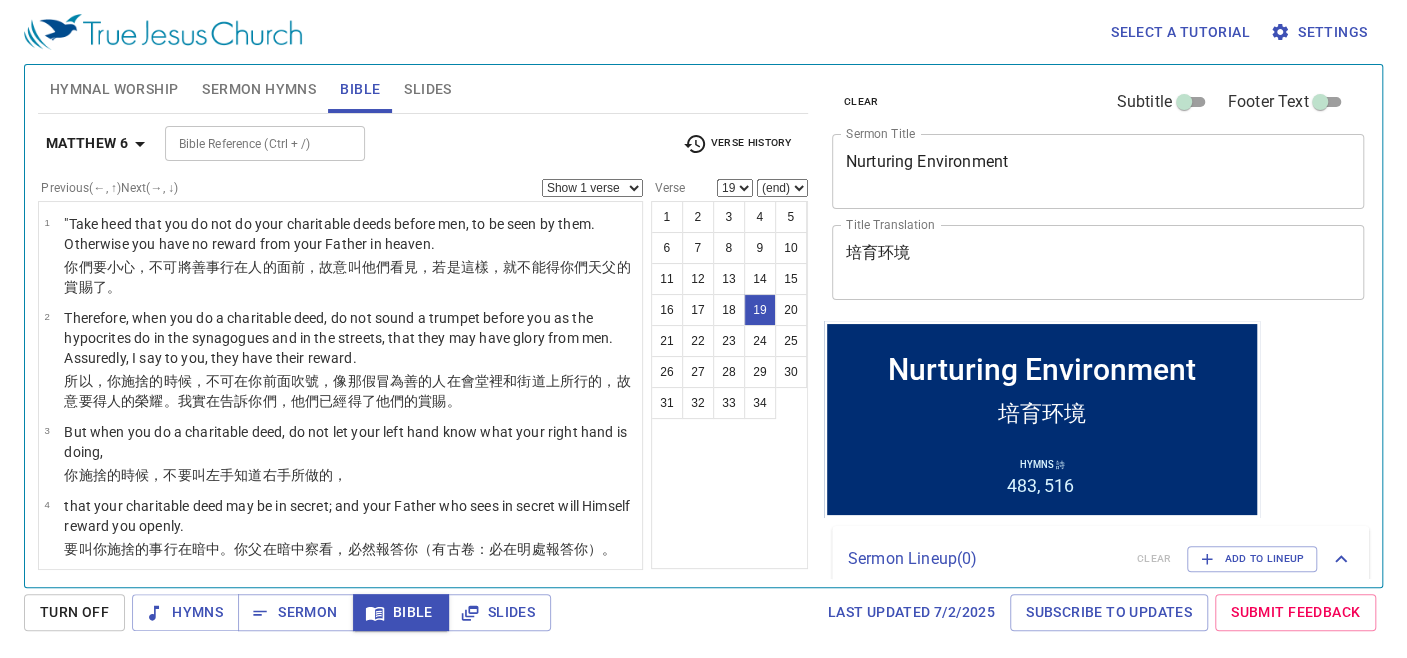 scroll, scrollTop: 0, scrollLeft: 0, axis: both 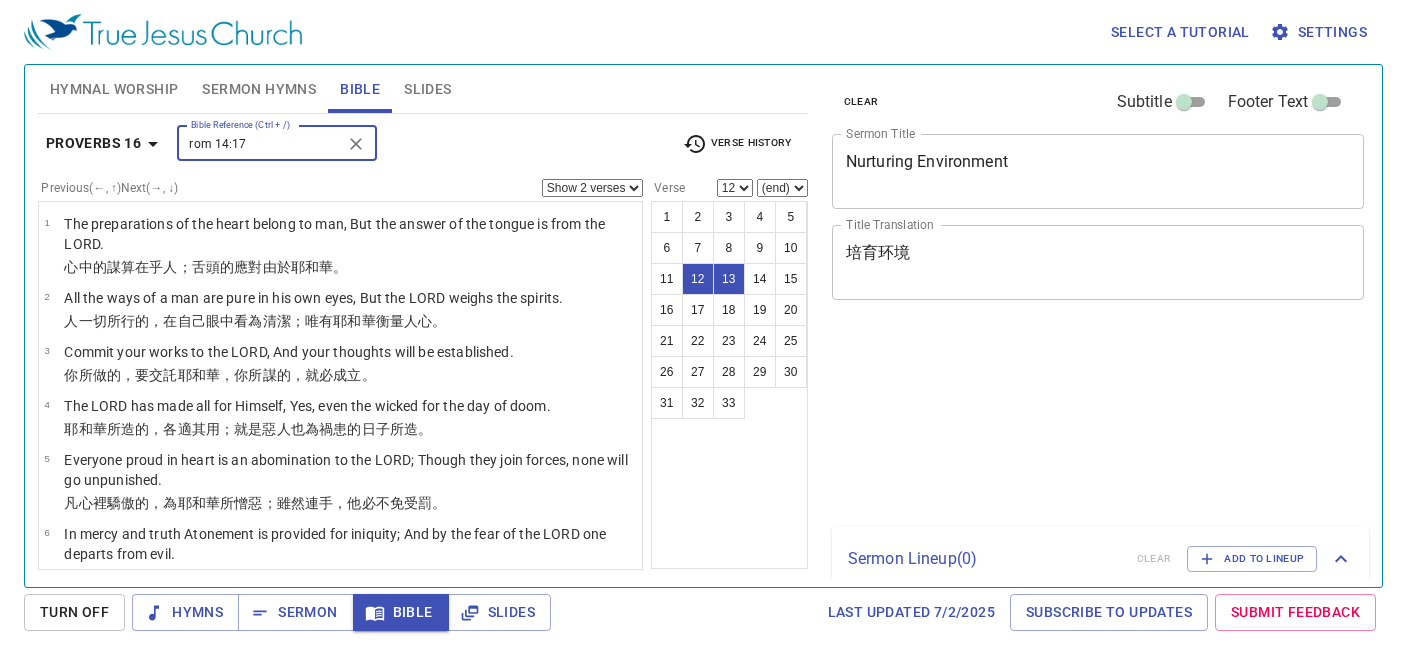 select on "2" 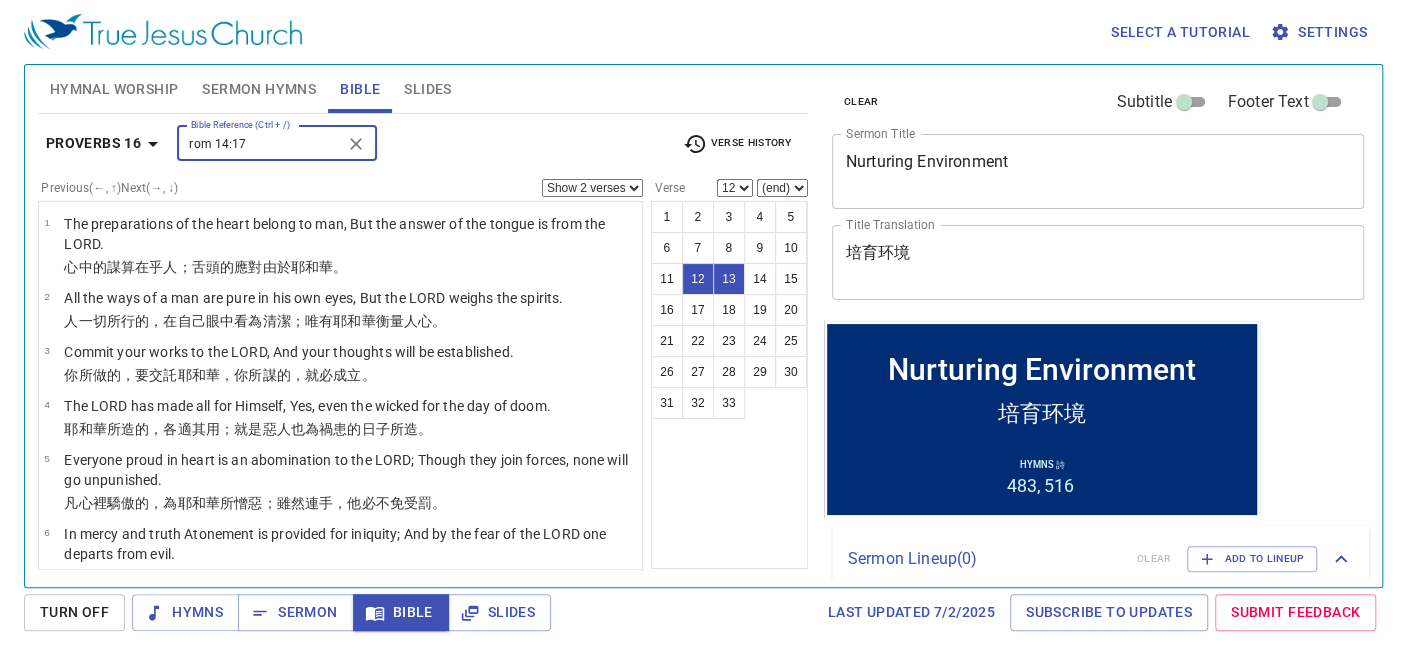 scroll, scrollTop: 535, scrollLeft: 0, axis: vertical 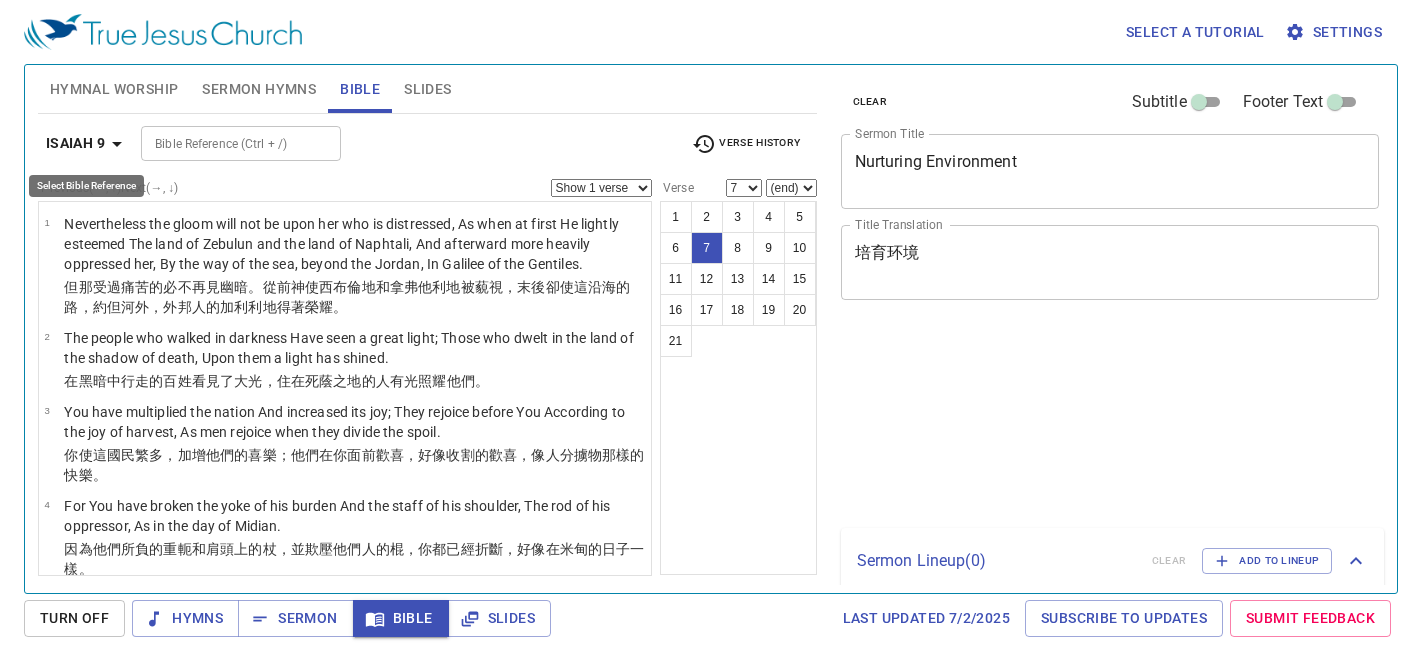 select on "7" 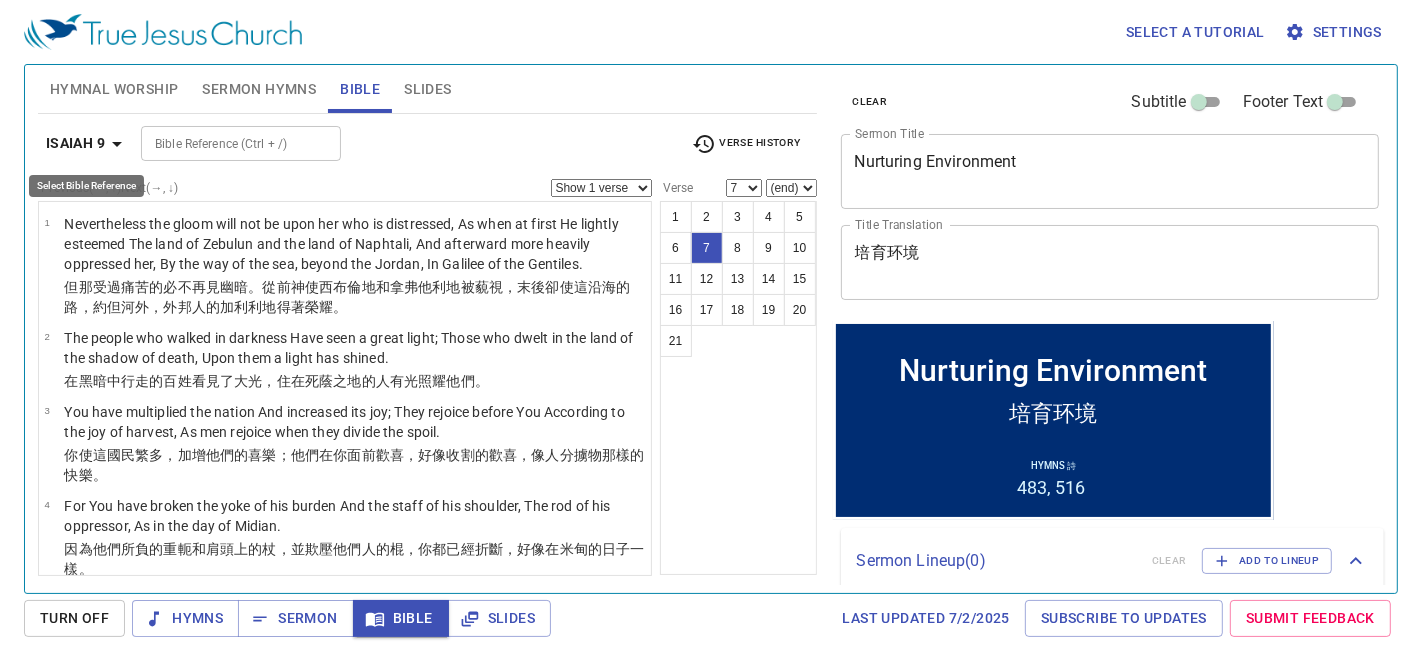 scroll, scrollTop: 328, scrollLeft: 0, axis: vertical 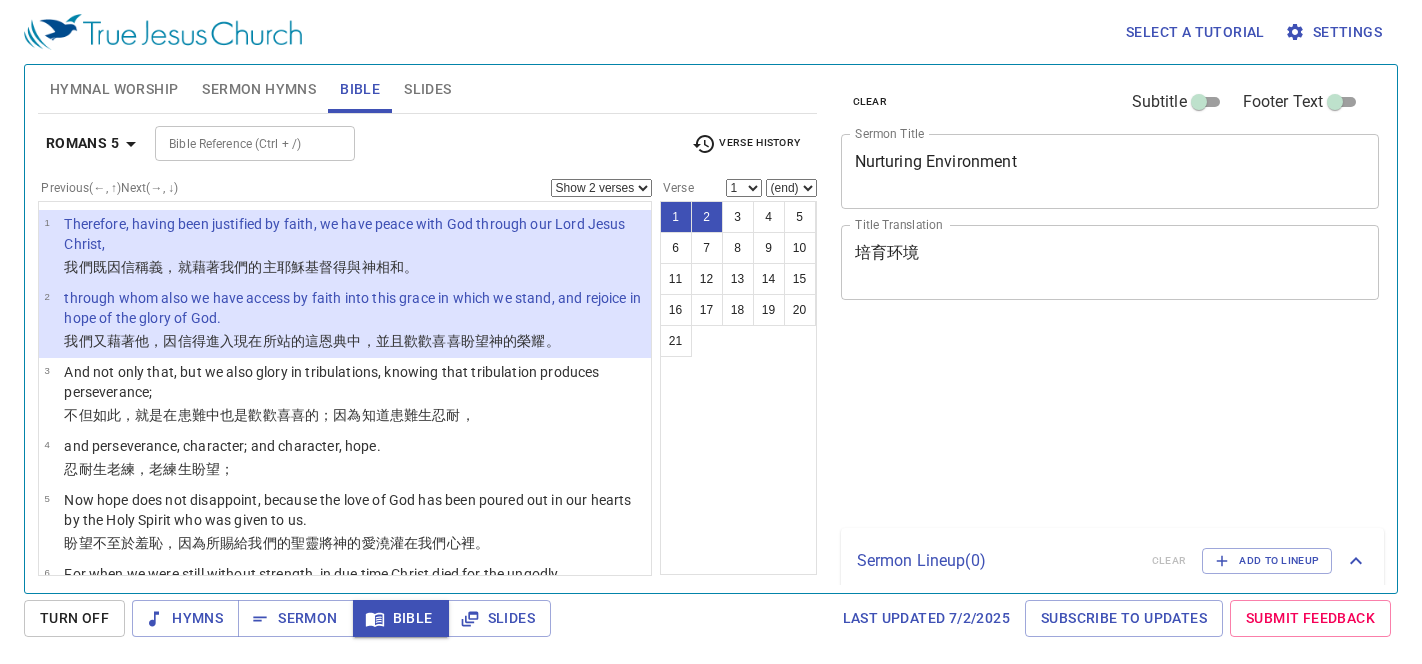 select on "2" 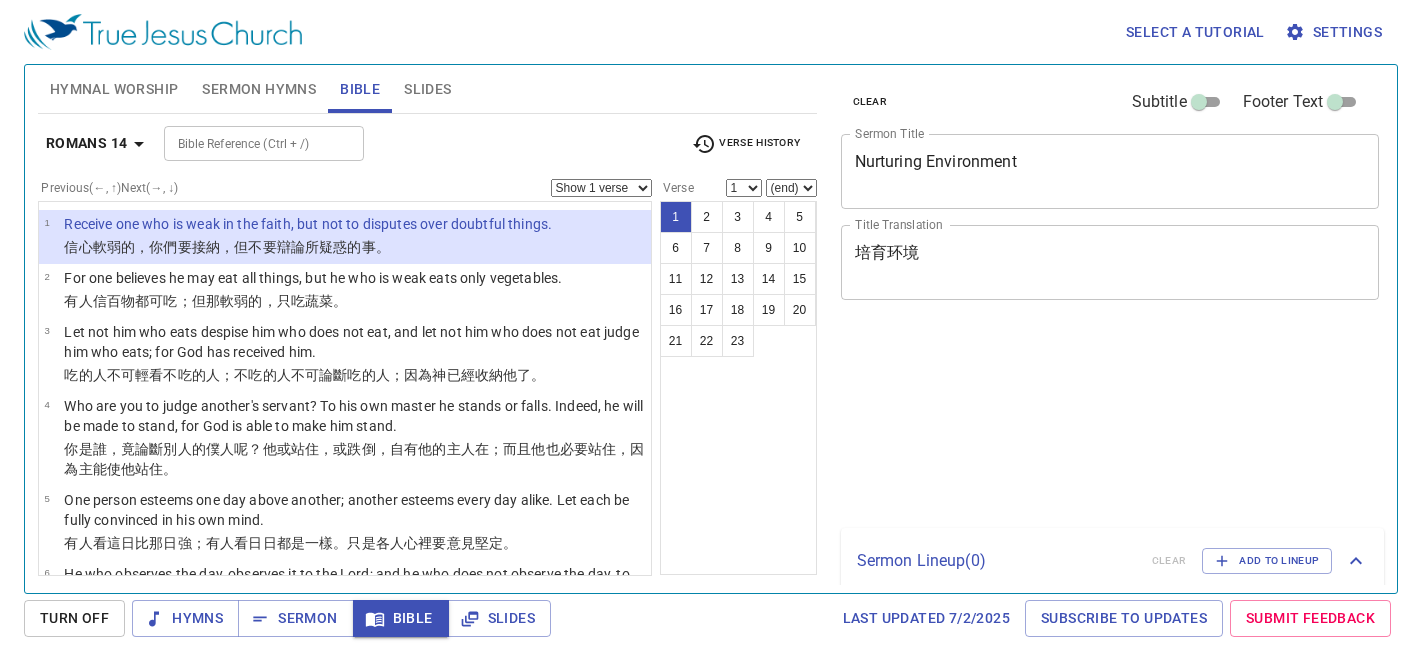 scroll, scrollTop: 0, scrollLeft: 0, axis: both 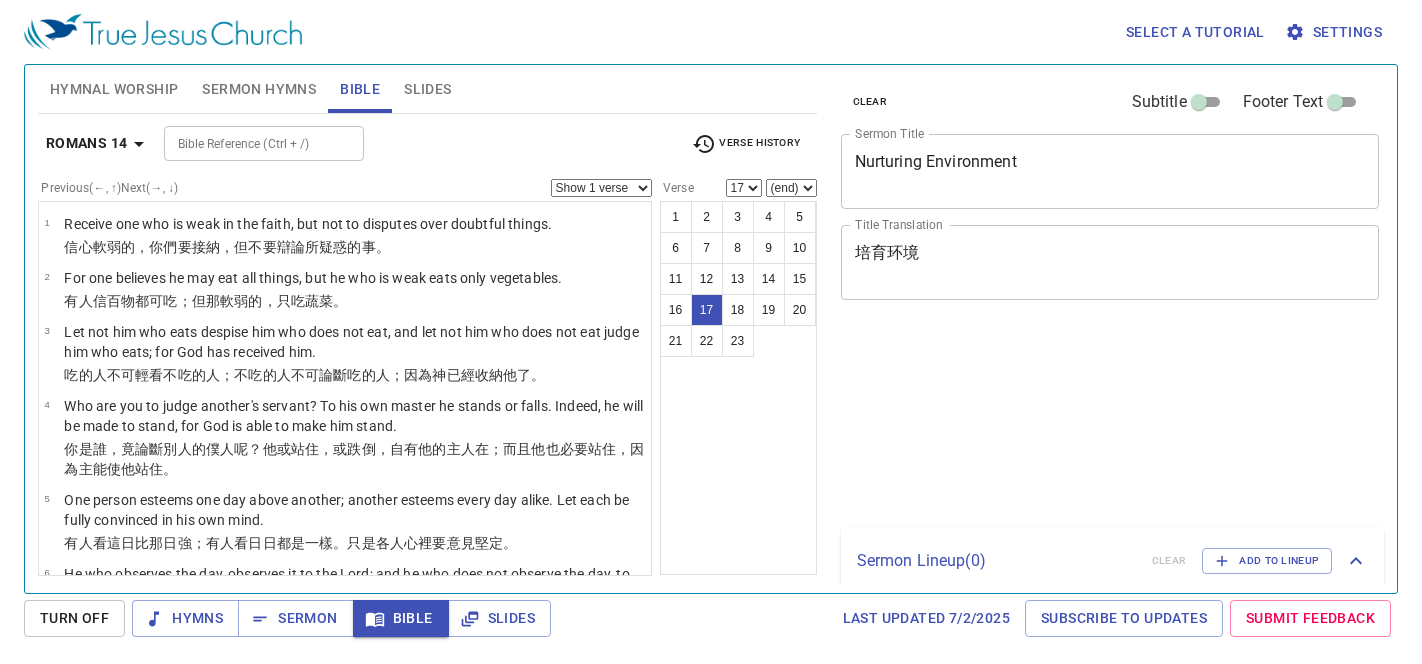select on "17" 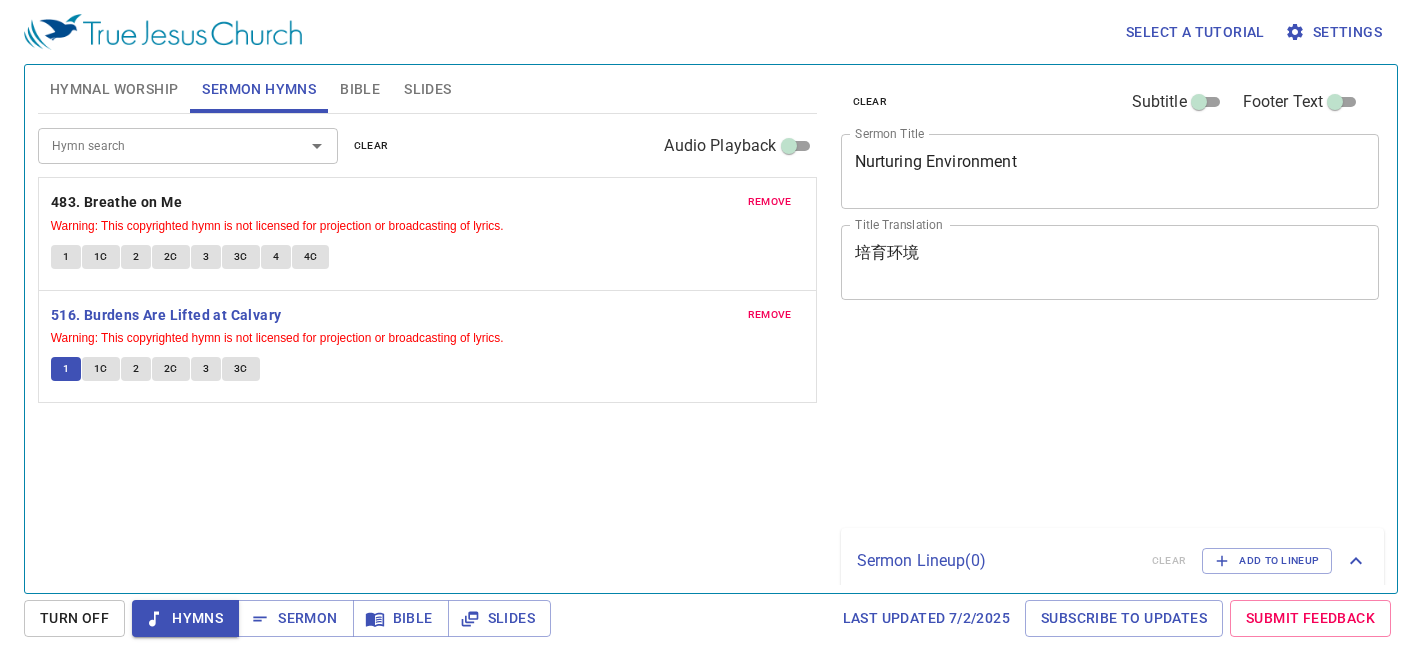scroll, scrollTop: 0, scrollLeft: 0, axis: both 